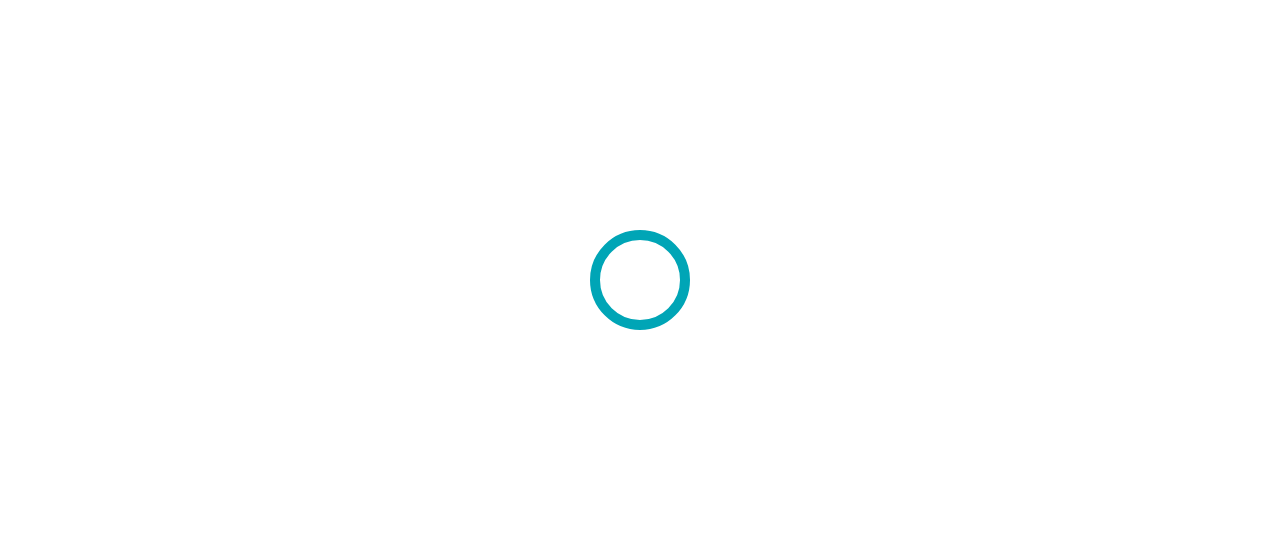 scroll, scrollTop: 0, scrollLeft: 0, axis: both 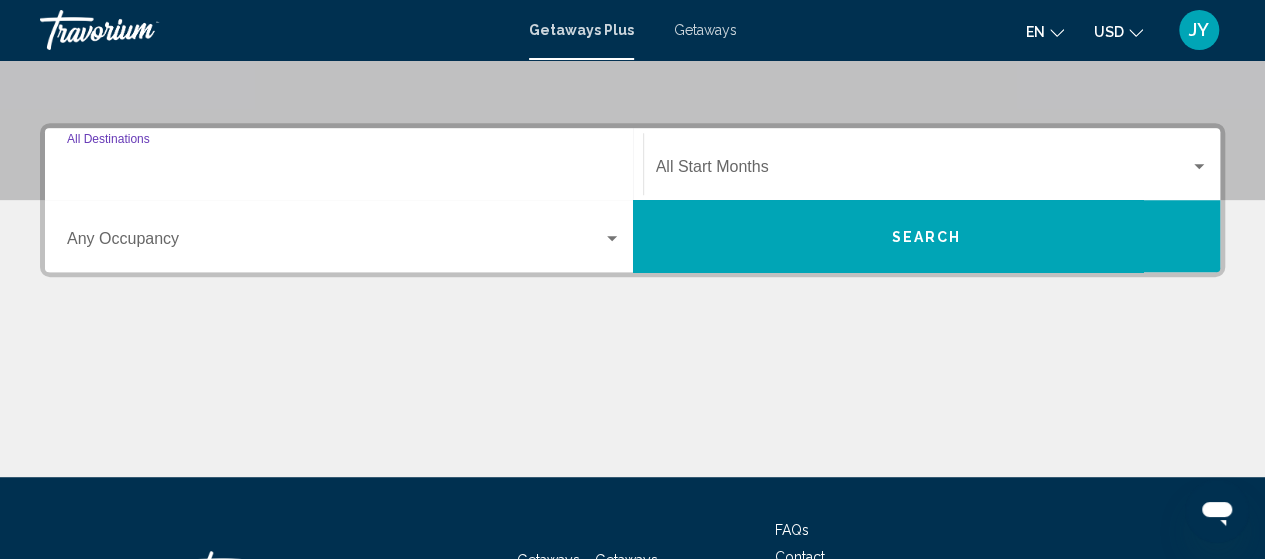 click on "Destination All Destinations" at bounding box center (344, 171) 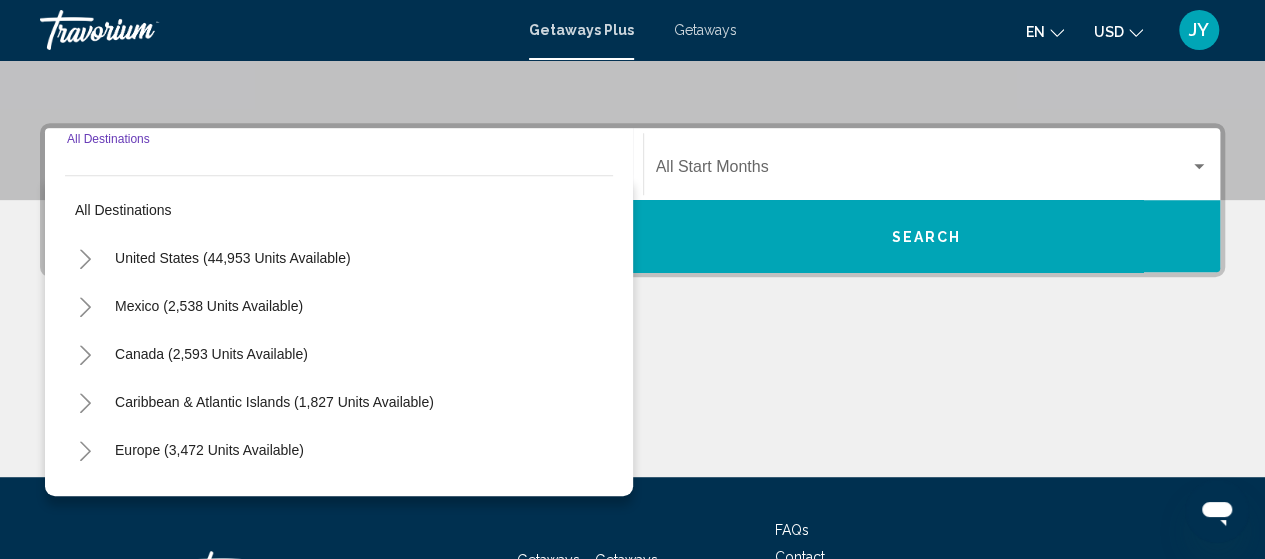 scroll, scrollTop: 458, scrollLeft: 0, axis: vertical 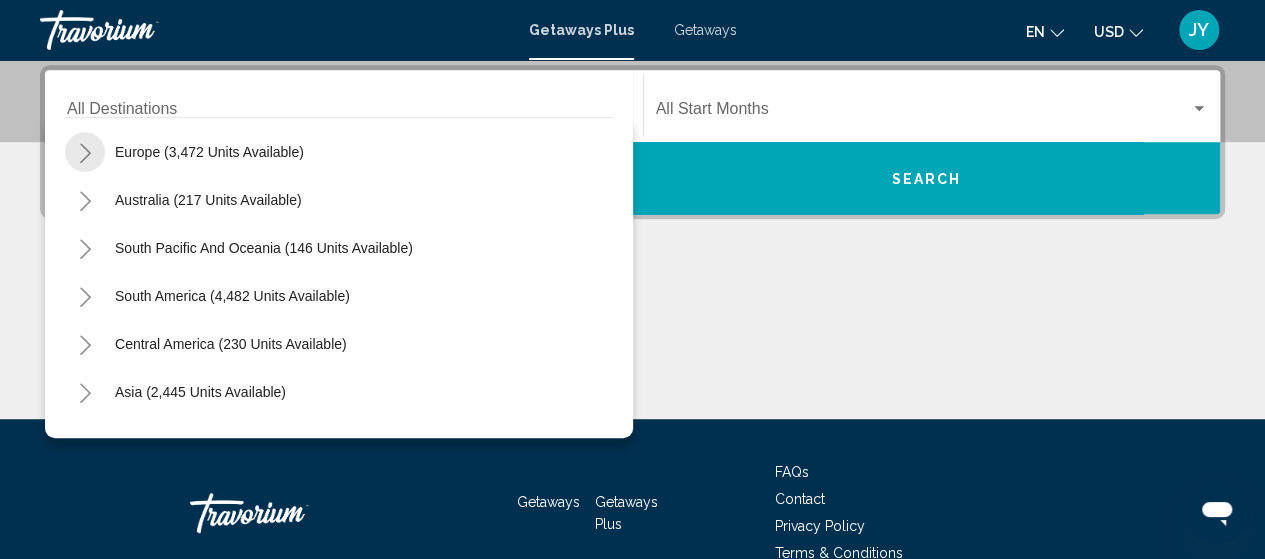 click 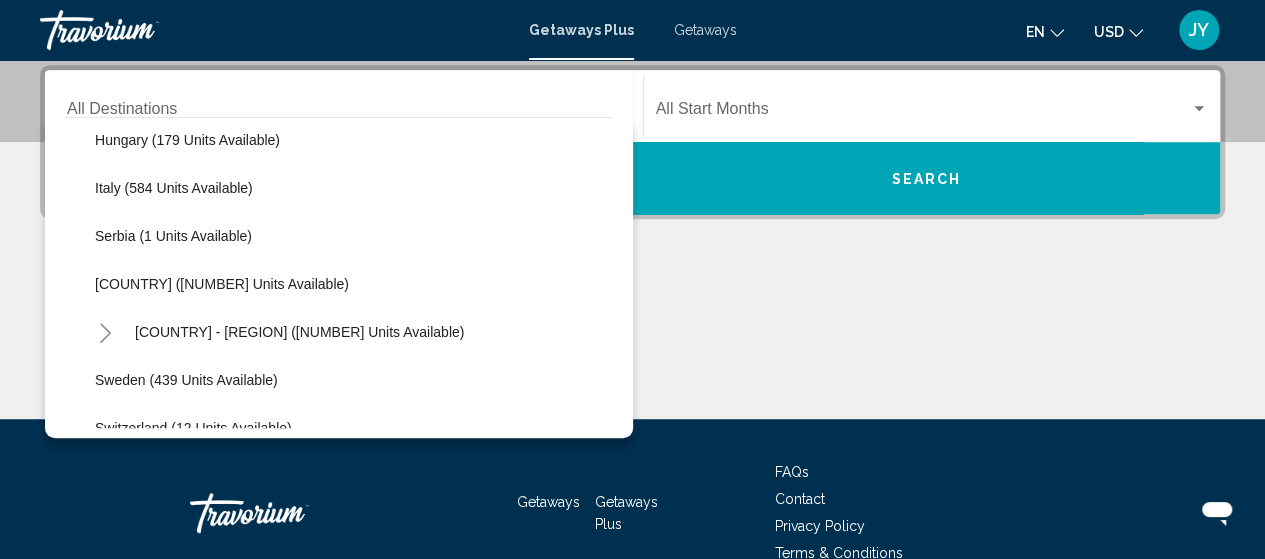 scroll, scrollTop: 694, scrollLeft: 0, axis: vertical 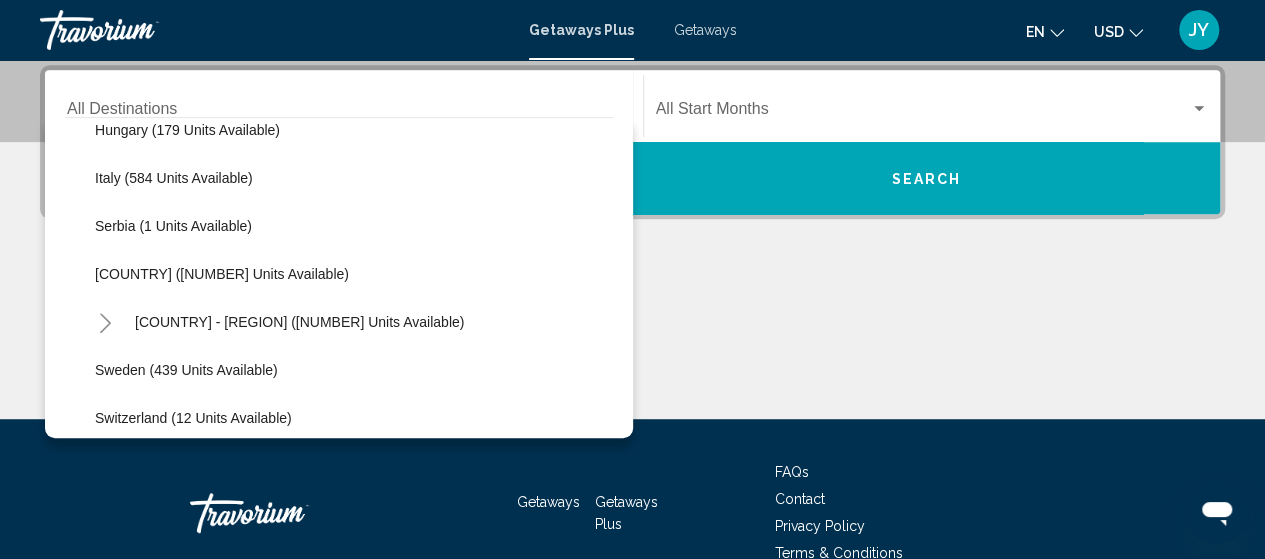 click at bounding box center (632, 344) 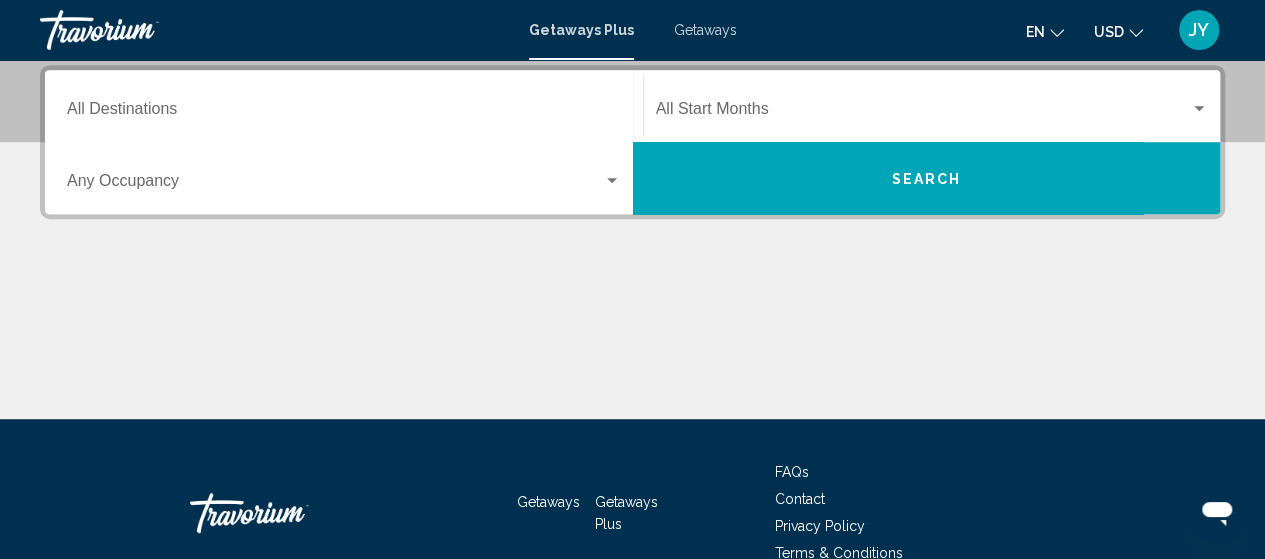 click on "Getaways" at bounding box center [705, 30] 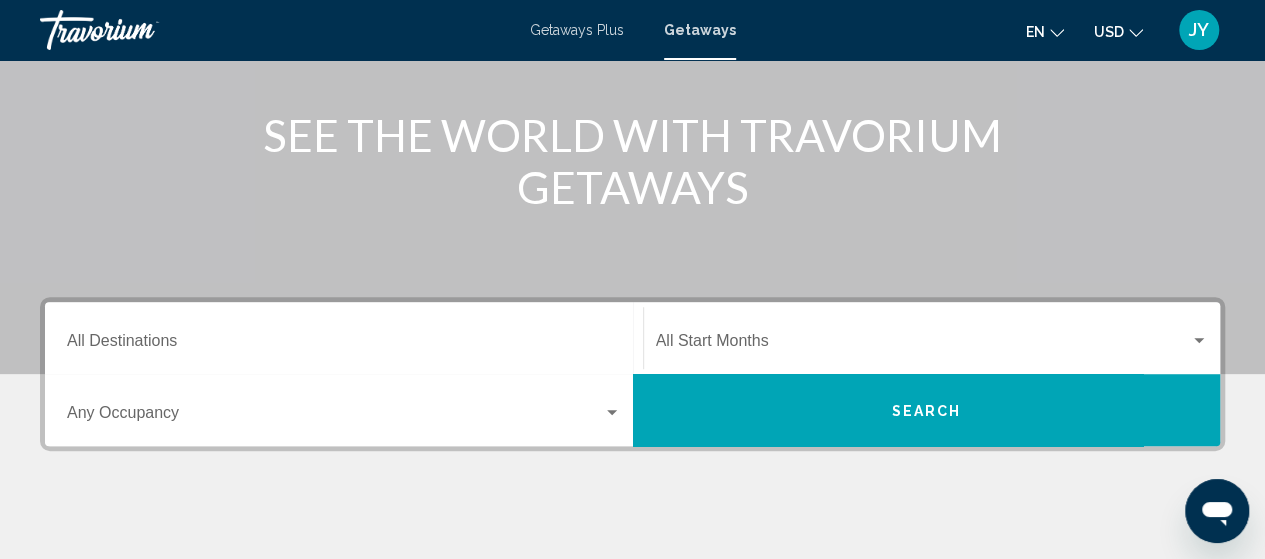 scroll, scrollTop: 320, scrollLeft: 0, axis: vertical 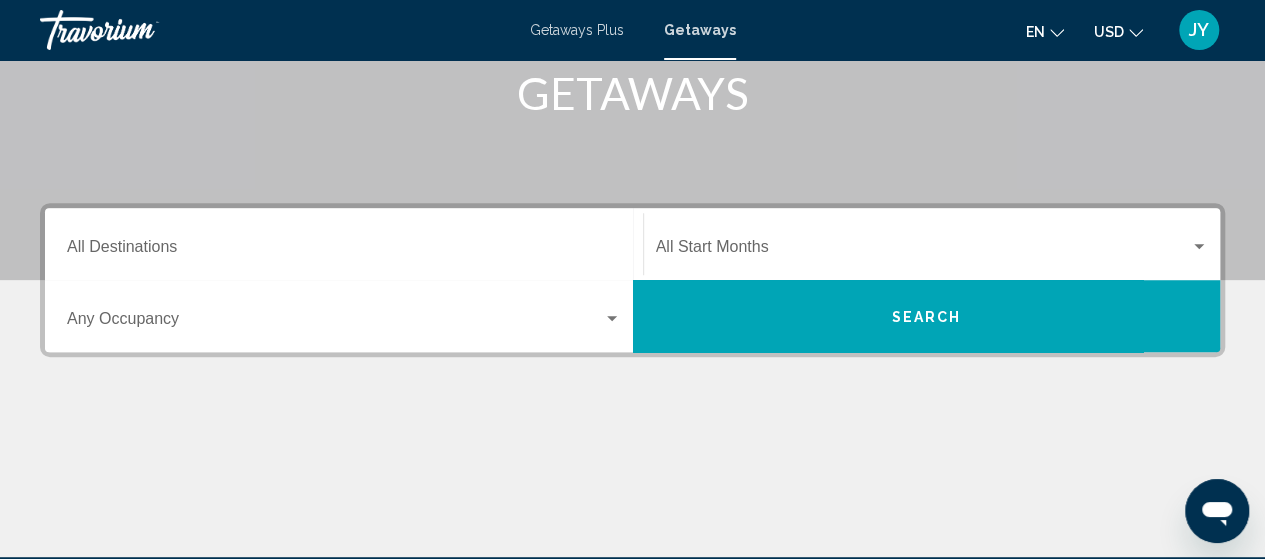 click on "Destination All Destinations" at bounding box center [344, 244] 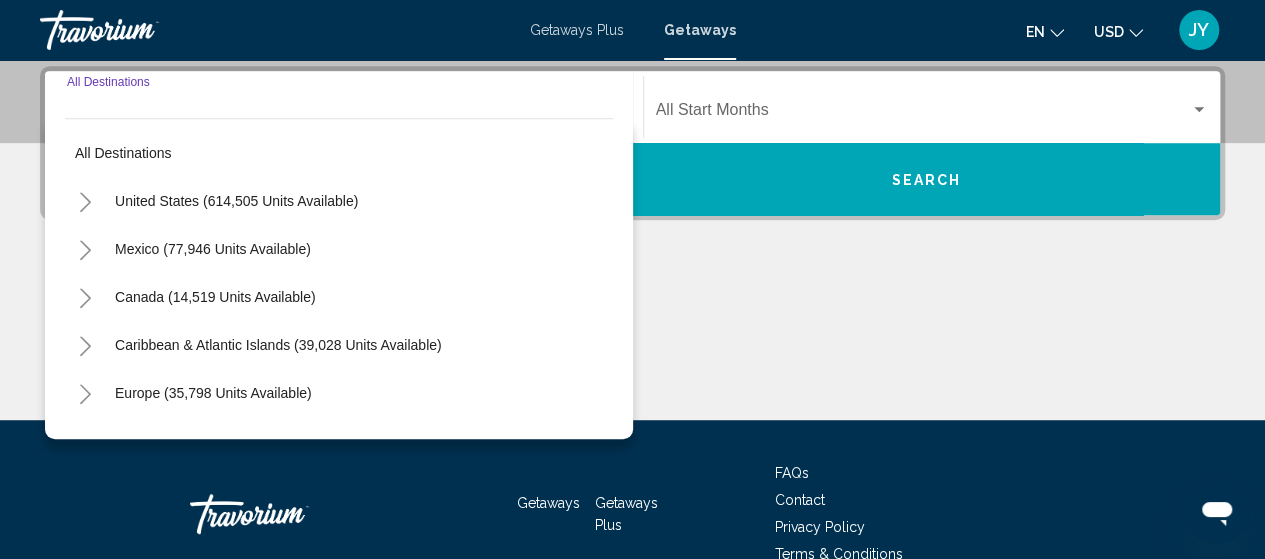 scroll, scrollTop: 458, scrollLeft: 0, axis: vertical 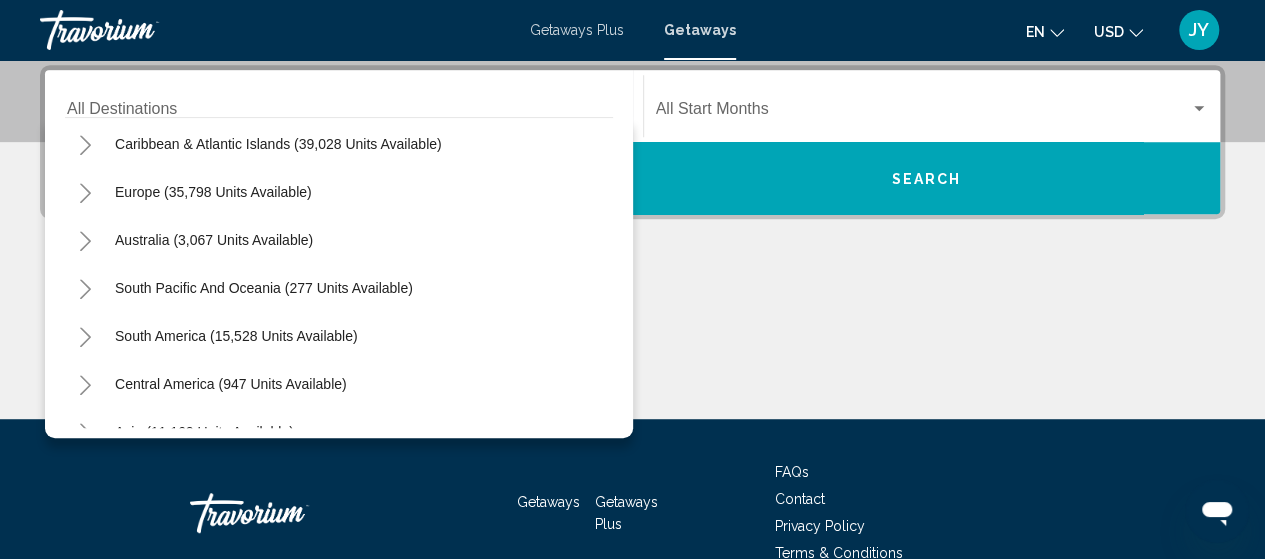 click 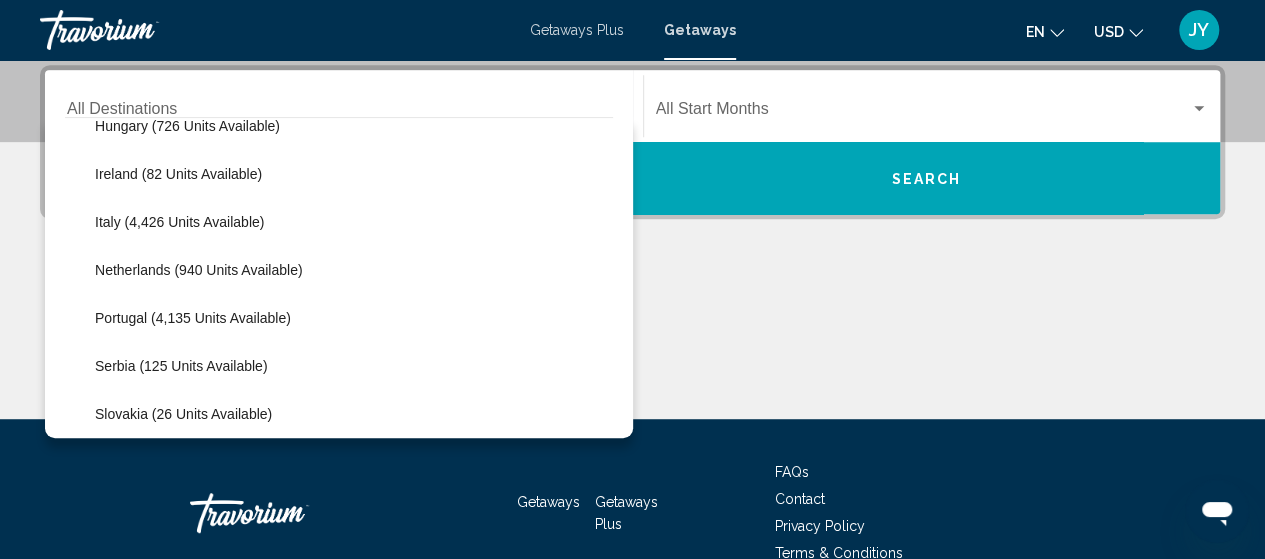 scroll, scrollTop: 760, scrollLeft: 0, axis: vertical 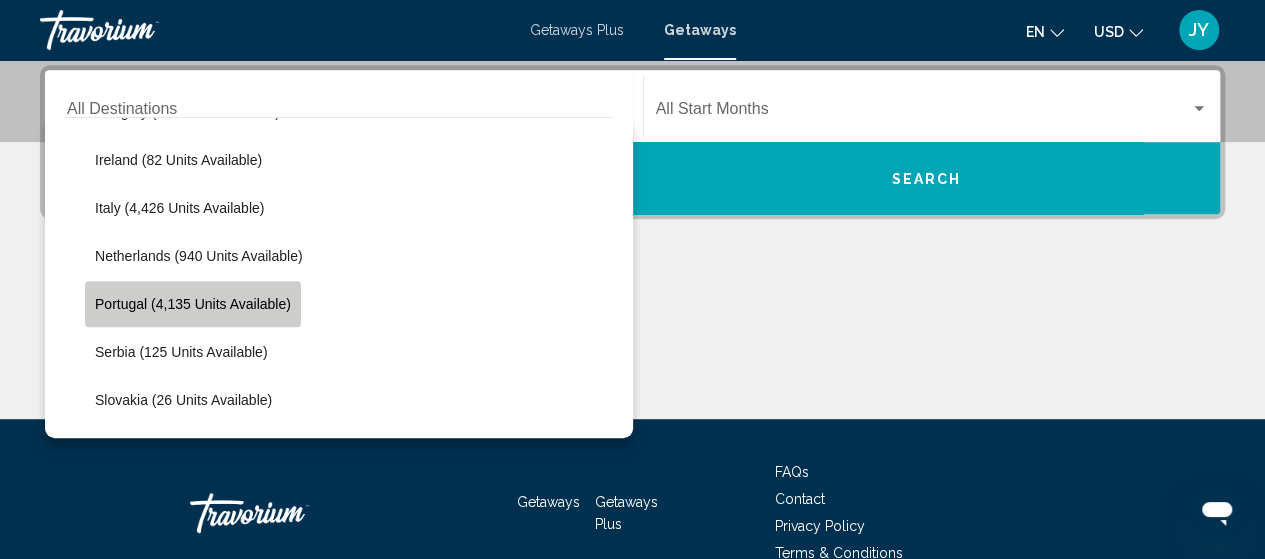 click on "Portugal (4,135 units available)" 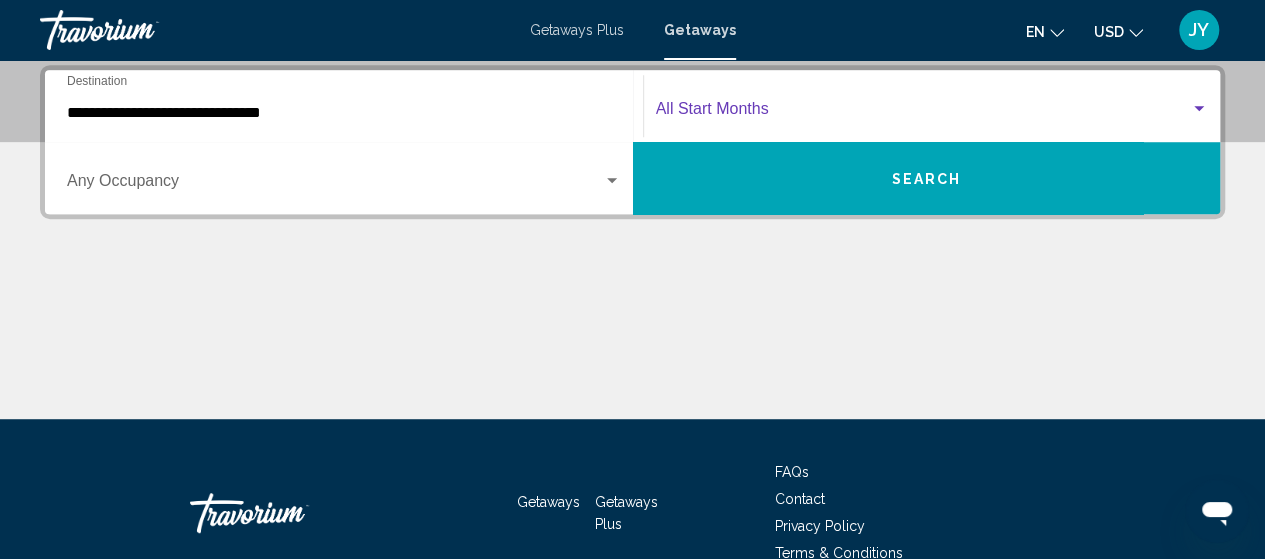 click at bounding box center [923, 113] 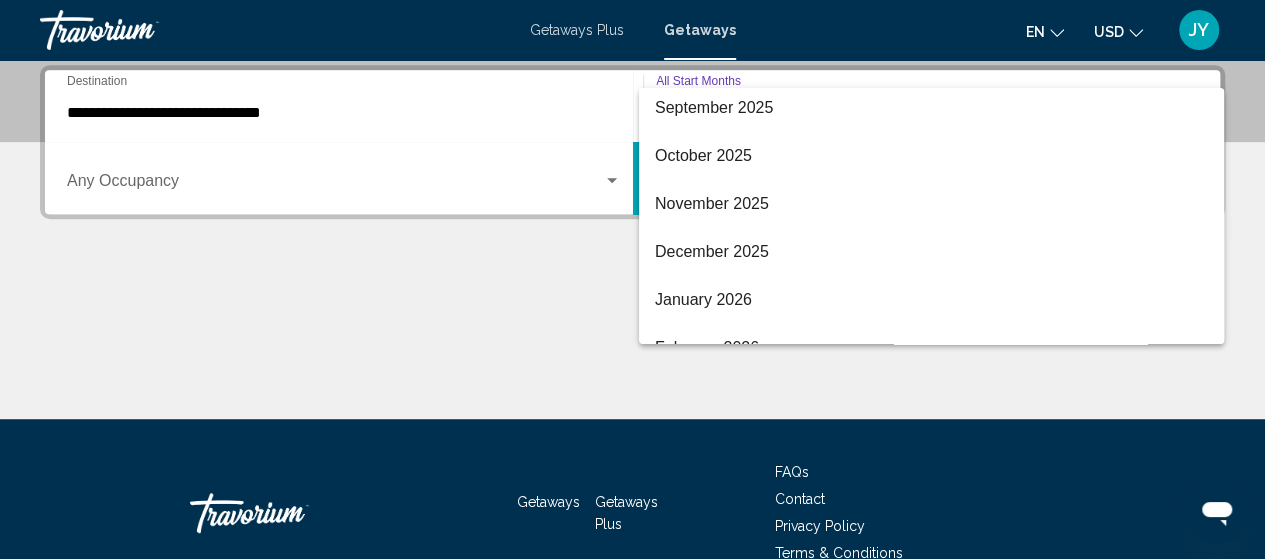scroll, scrollTop: 120, scrollLeft: 0, axis: vertical 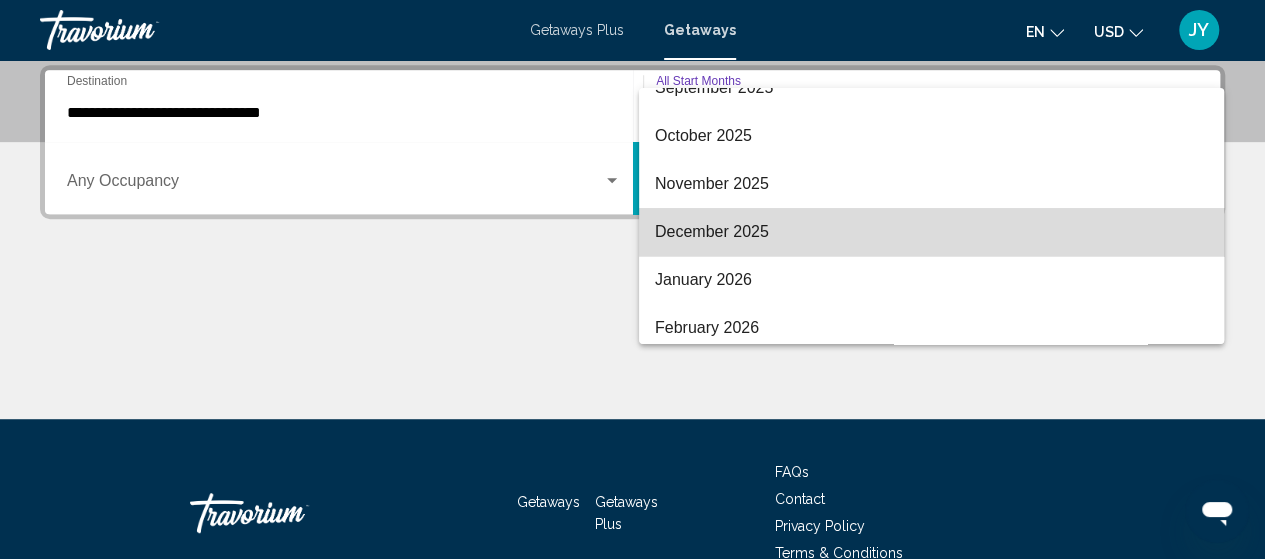 click on "December 2025" at bounding box center (931, 232) 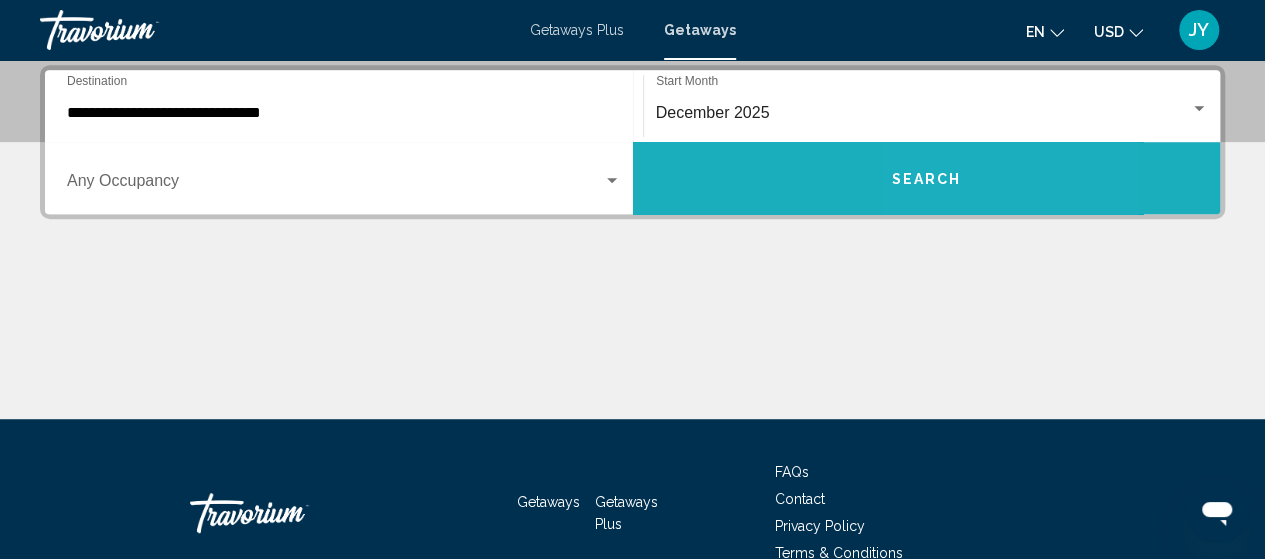 click on "Search" at bounding box center [927, 178] 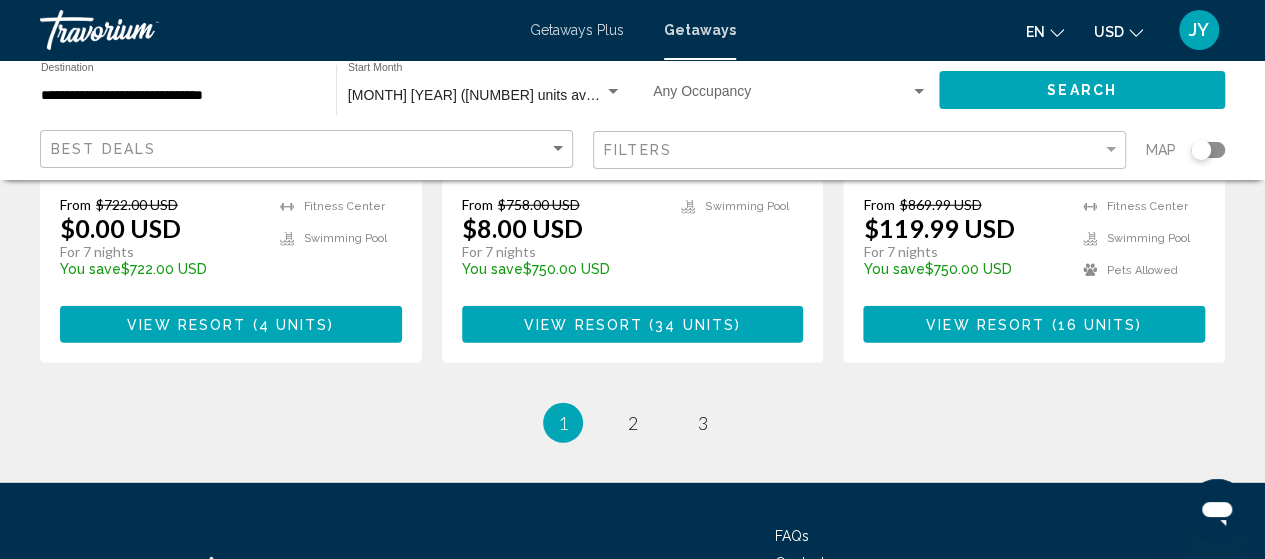 scroll, scrollTop: 2788, scrollLeft: 0, axis: vertical 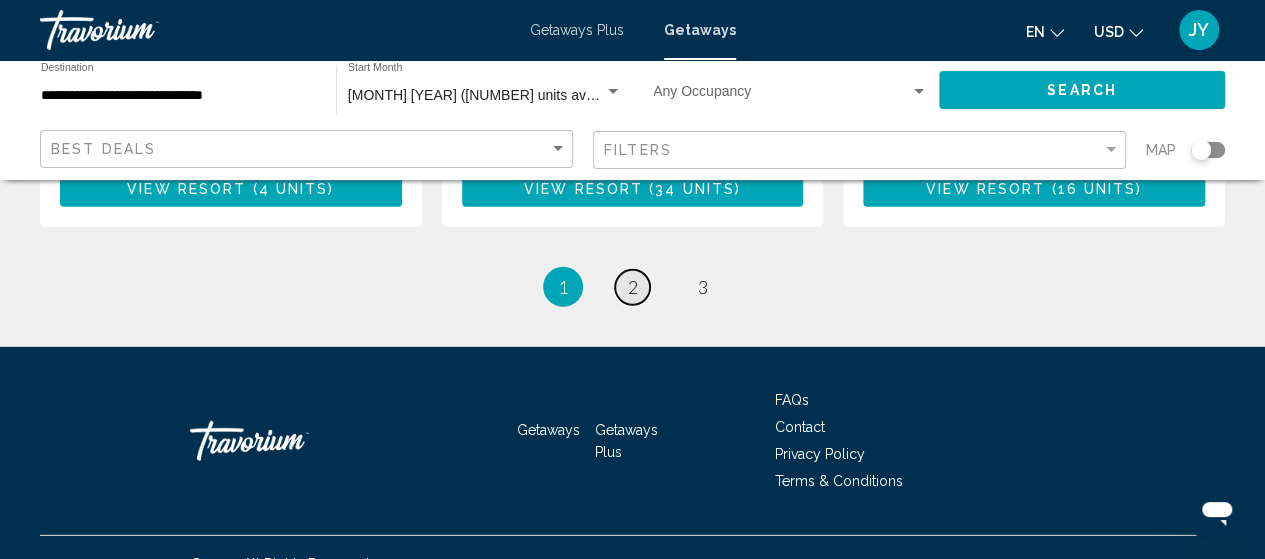 click on "2" at bounding box center [633, 287] 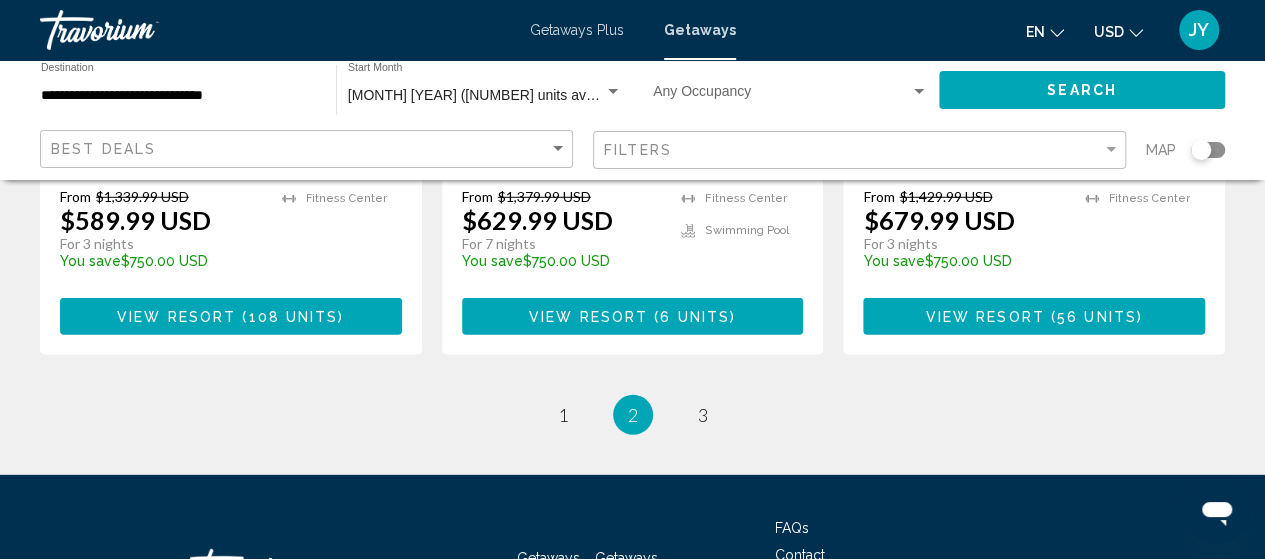 scroll, scrollTop: 2760, scrollLeft: 0, axis: vertical 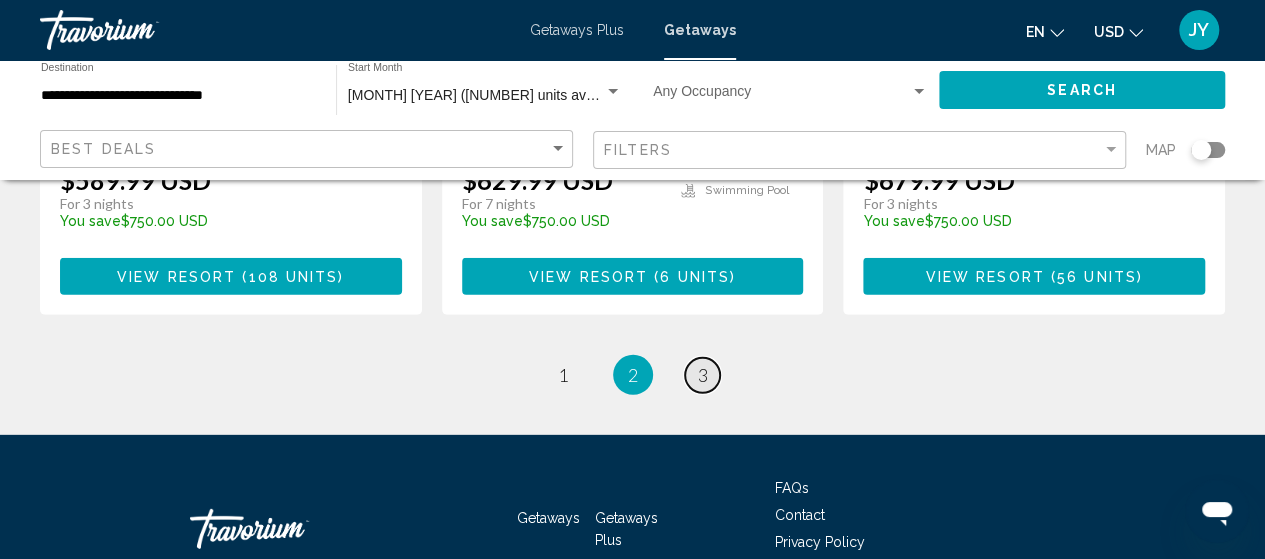 click on "3" at bounding box center (703, 375) 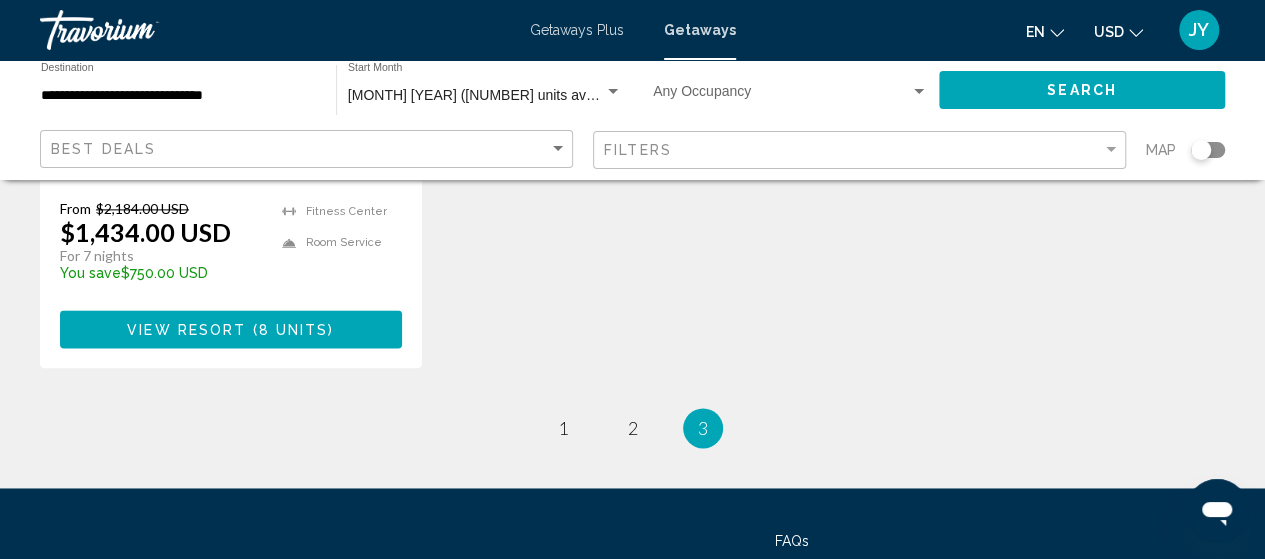 scroll, scrollTop: 1280, scrollLeft: 0, axis: vertical 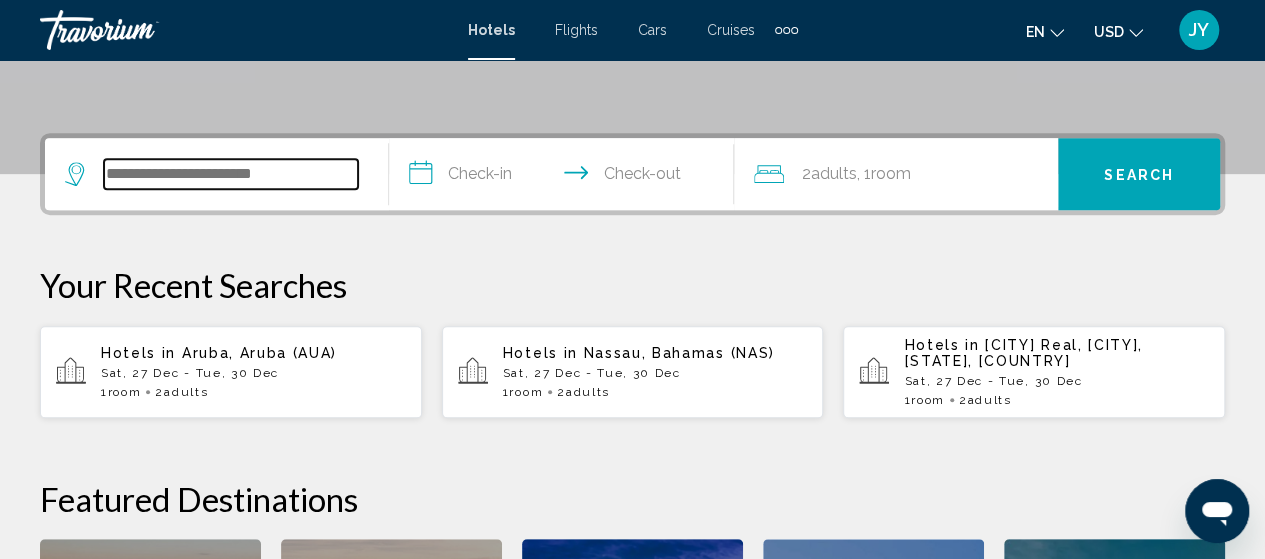 click at bounding box center (231, 174) 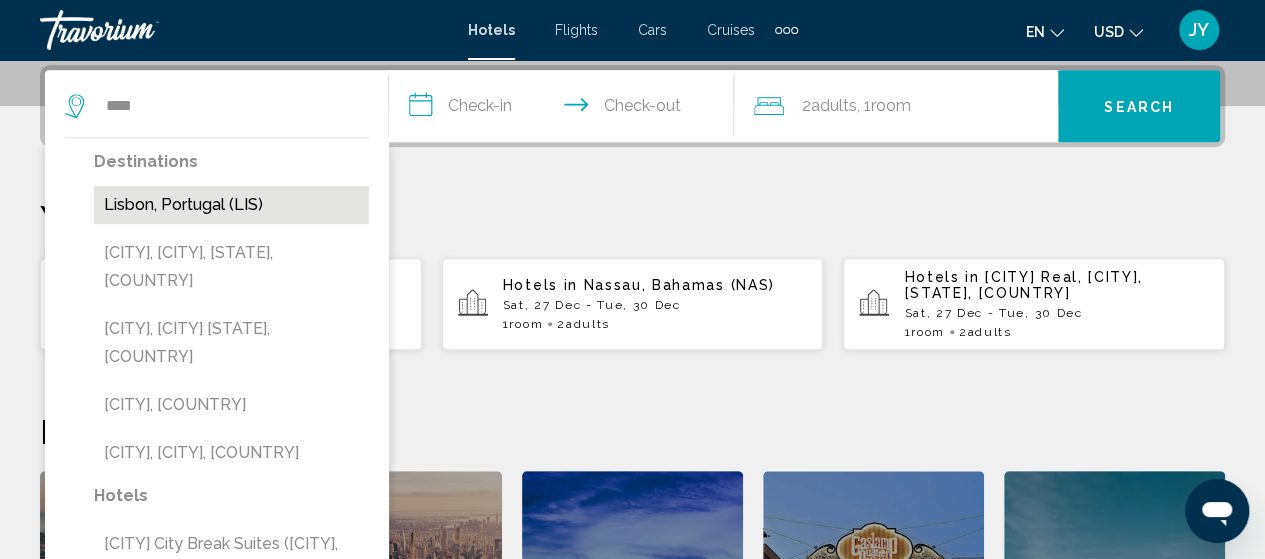 click on "Lisbon, Portugal (LIS)" at bounding box center (231, 205) 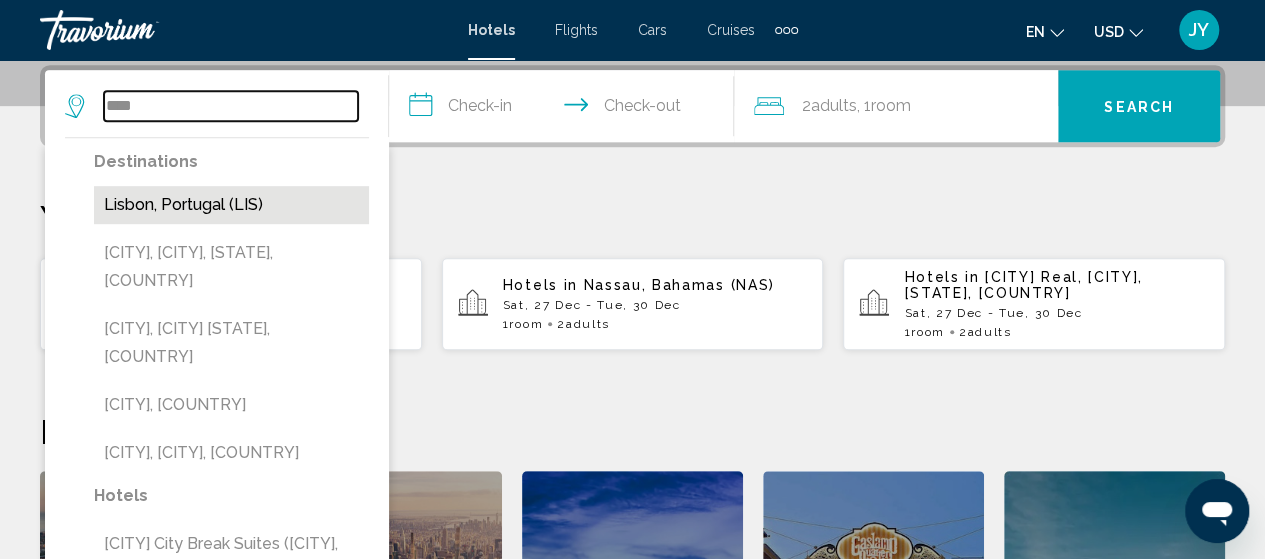 type on "**********" 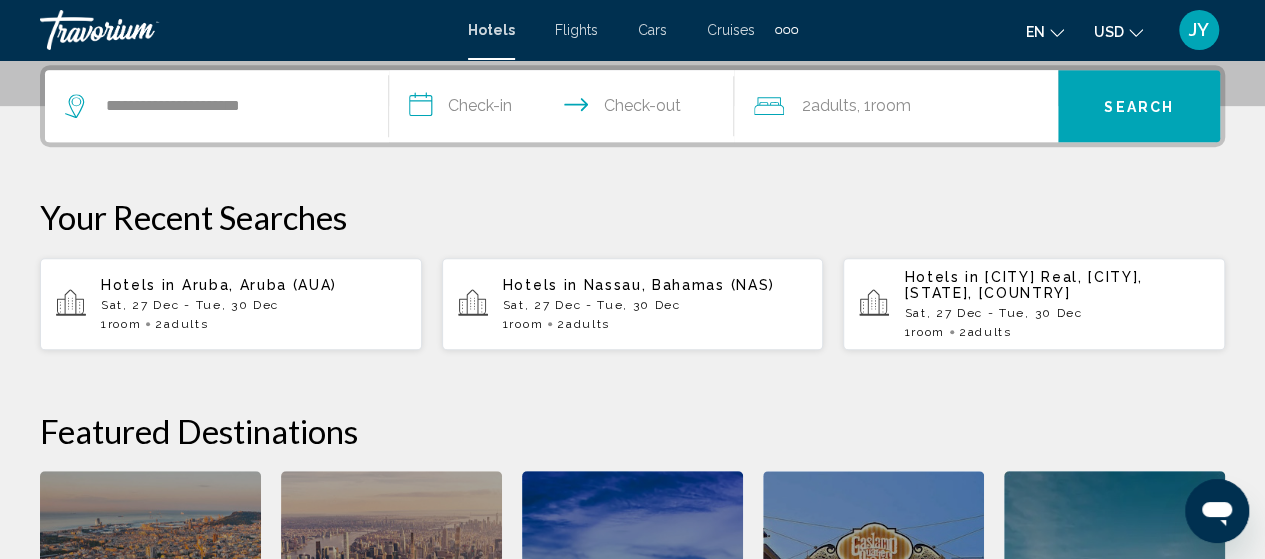 click on "**********" at bounding box center (565, 109) 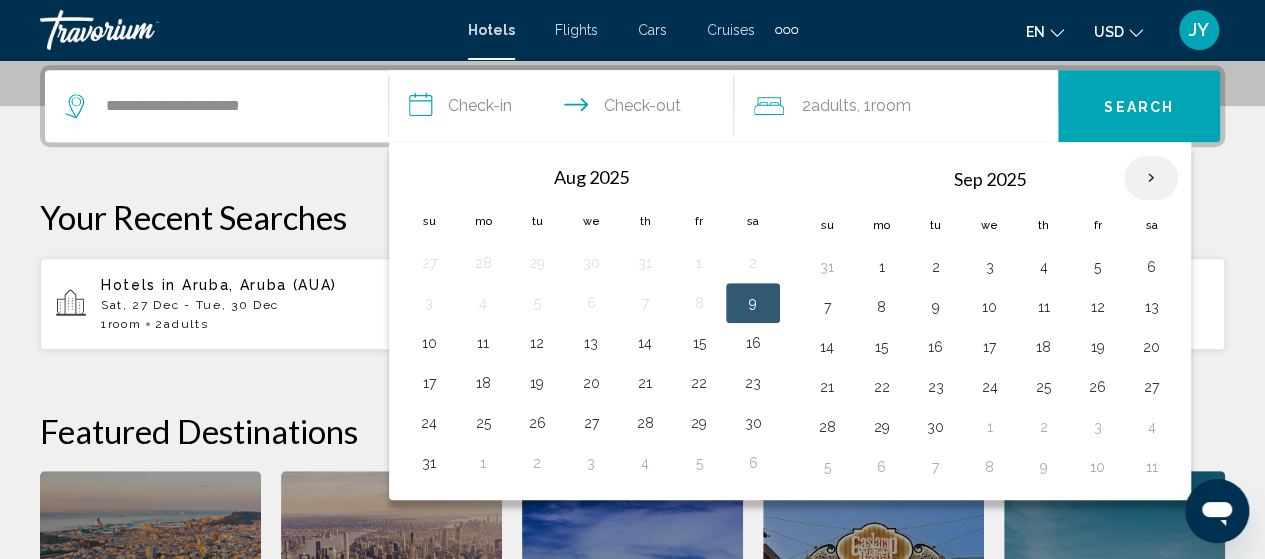 click at bounding box center [1151, 178] 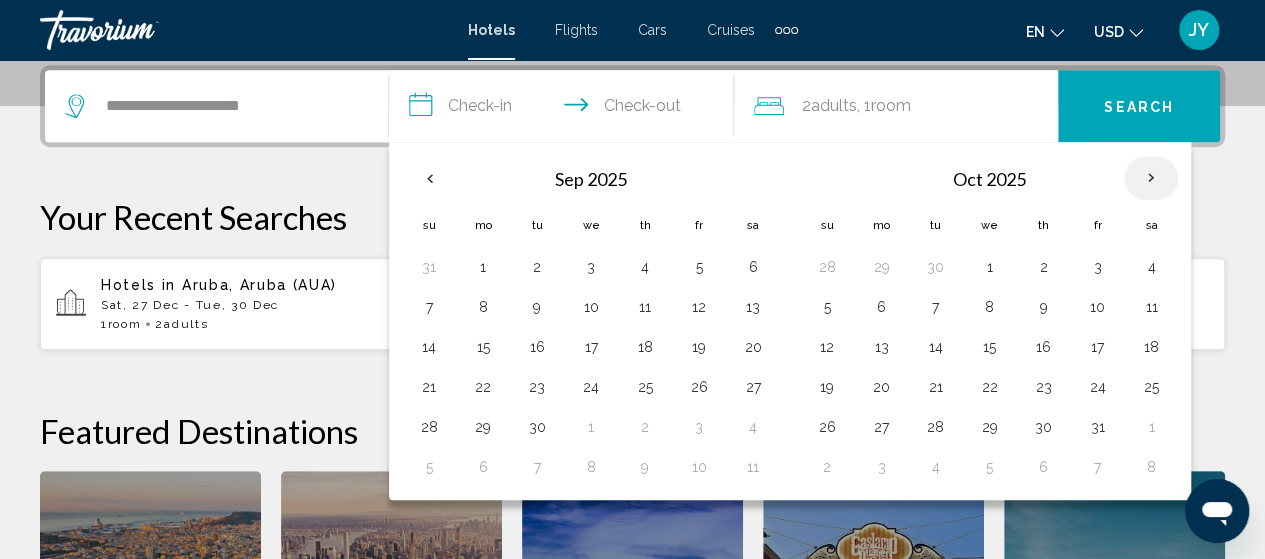 click at bounding box center [1151, 178] 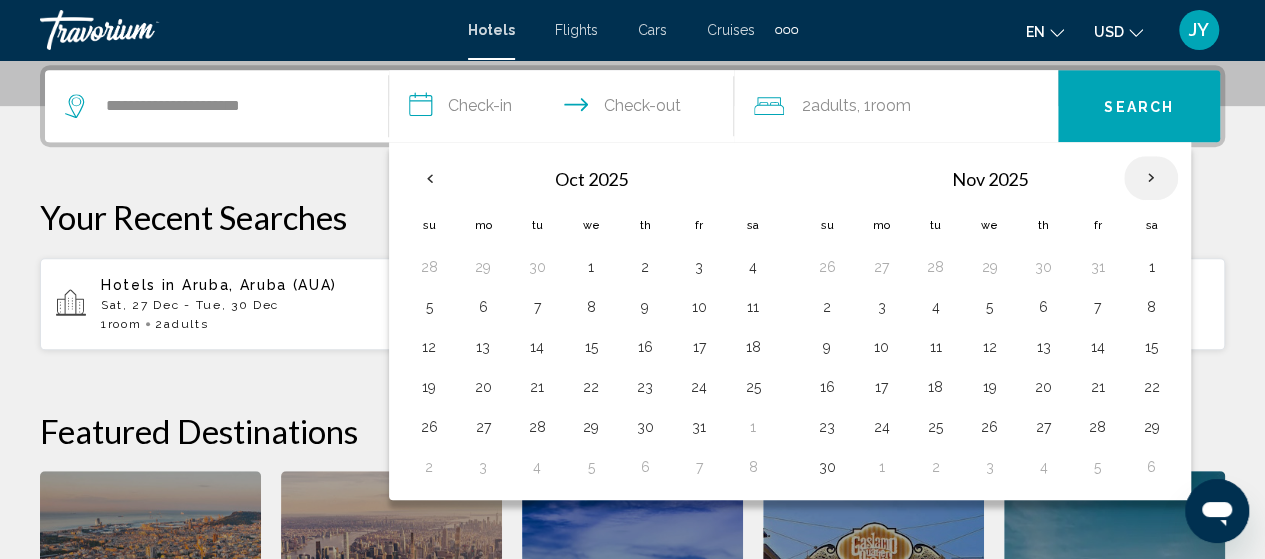 click at bounding box center [1151, 178] 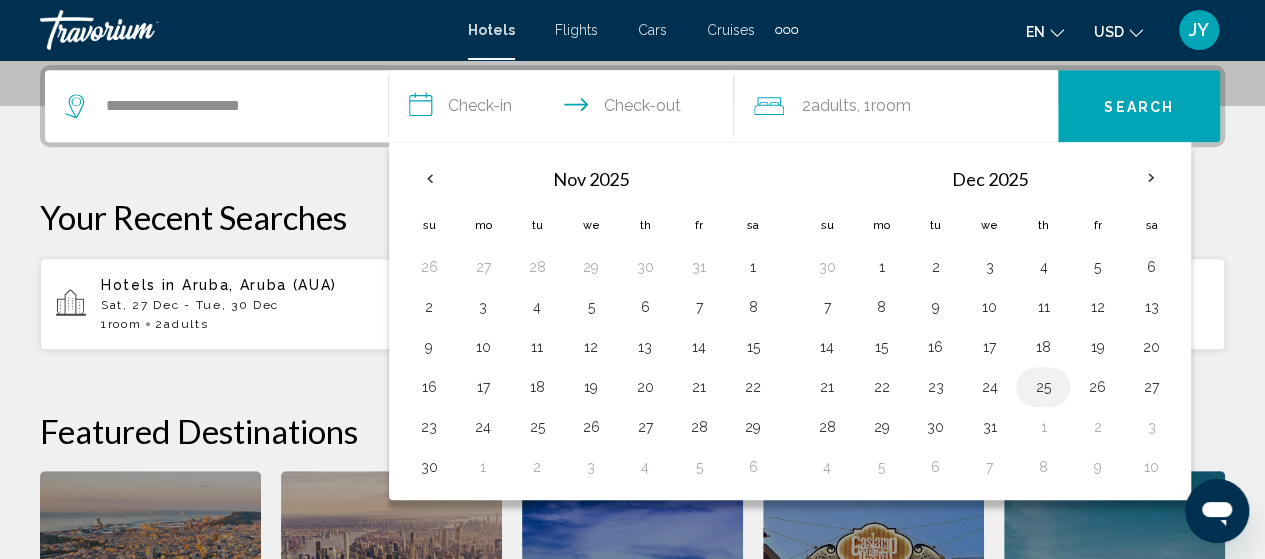 click on "25" at bounding box center (1043, 387) 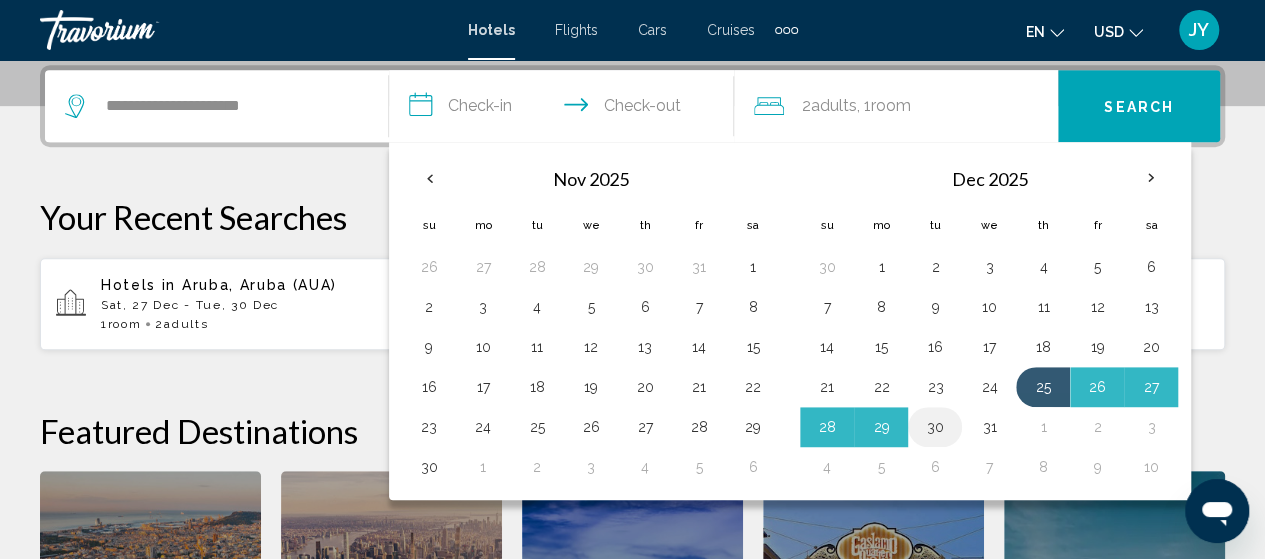 click on "30" at bounding box center (935, 427) 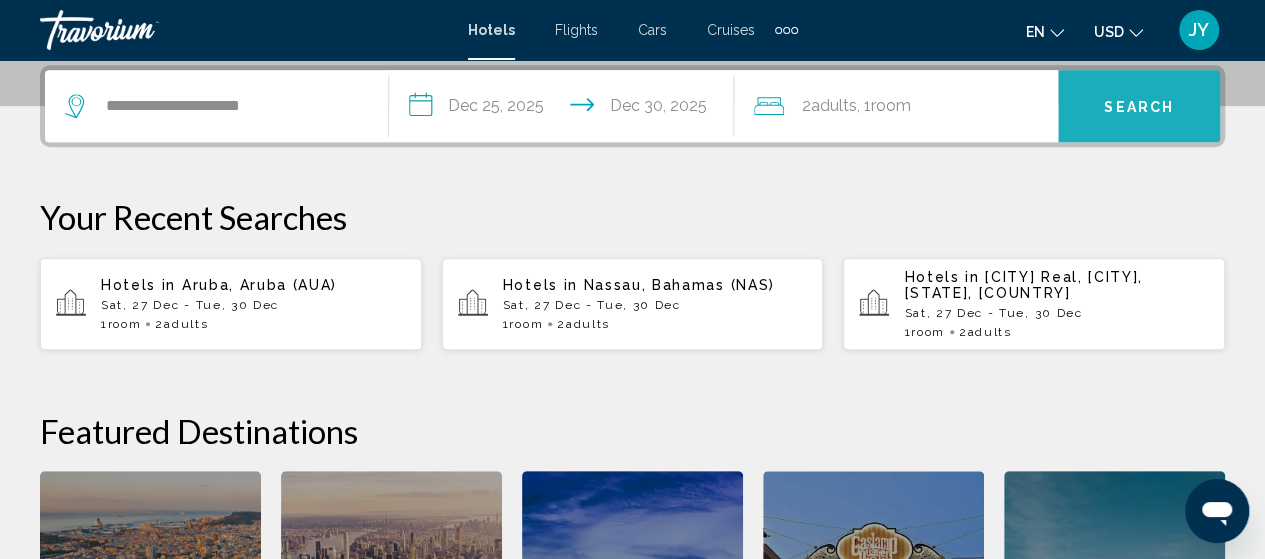 click on "Search" at bounding box center [1139, 107] 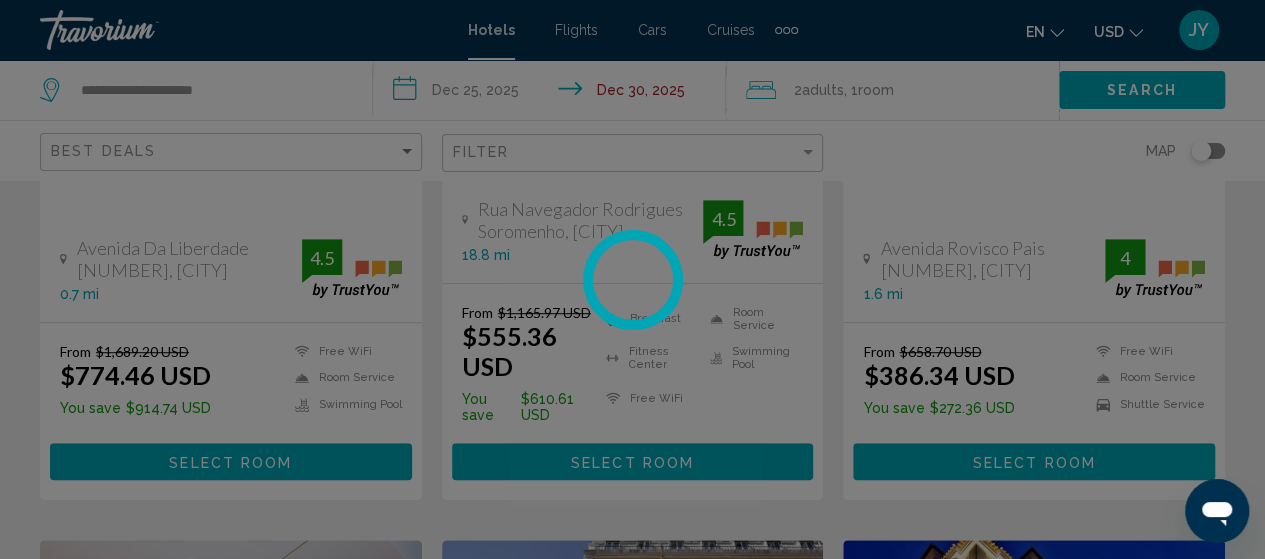 scroll, scrollTop: 0, scrollLeft: 0, axis: both 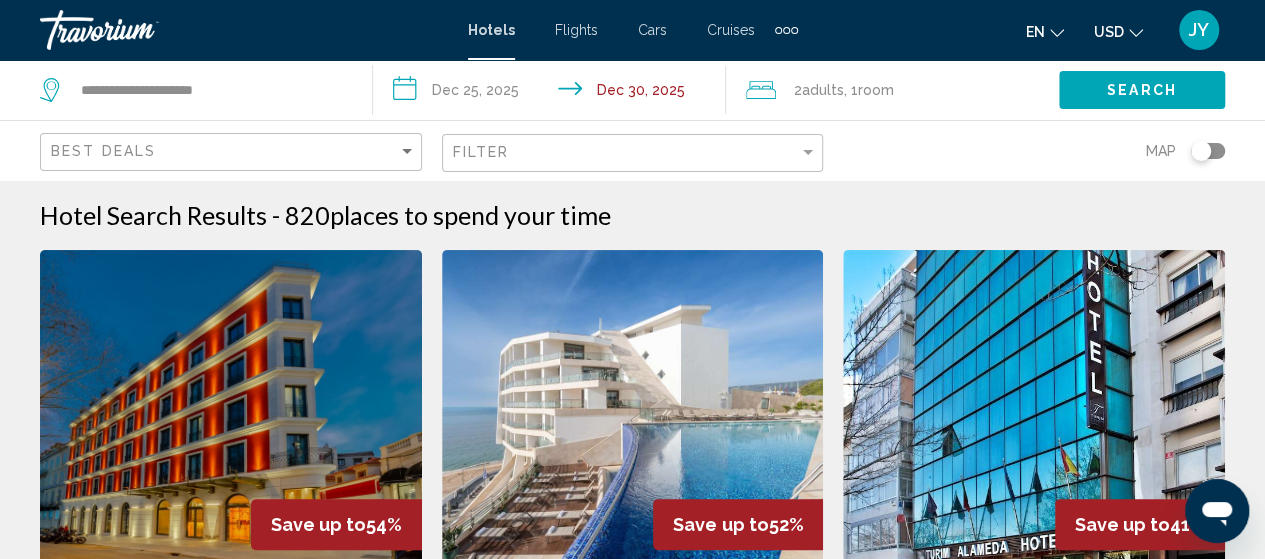 click on "**********" at bounding box center (553, 93) 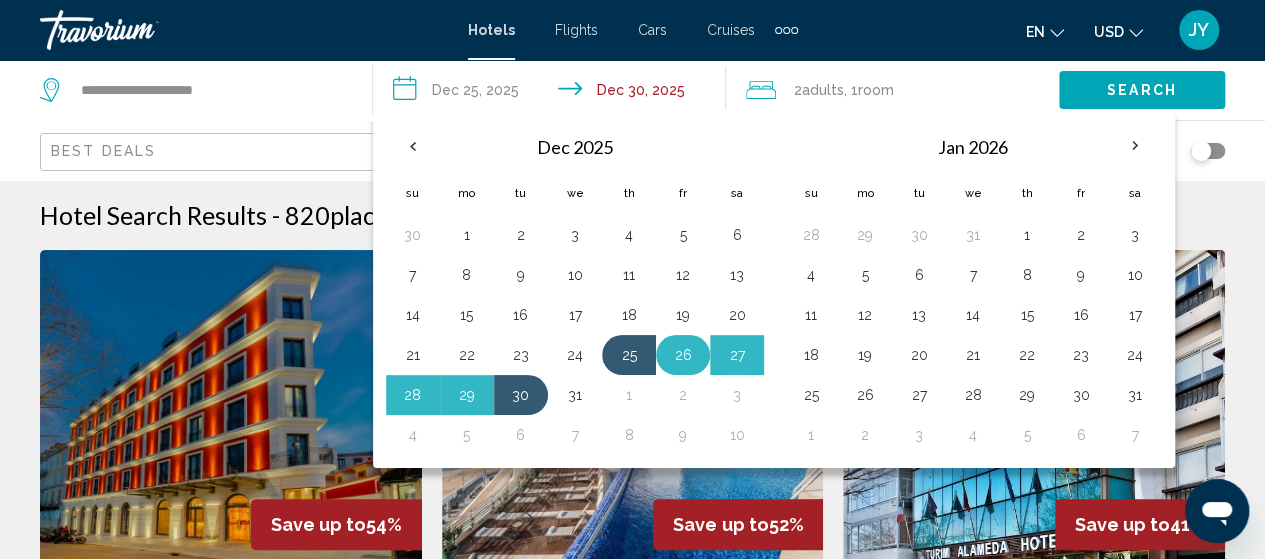click on "26" at bounding box center (683, 355) 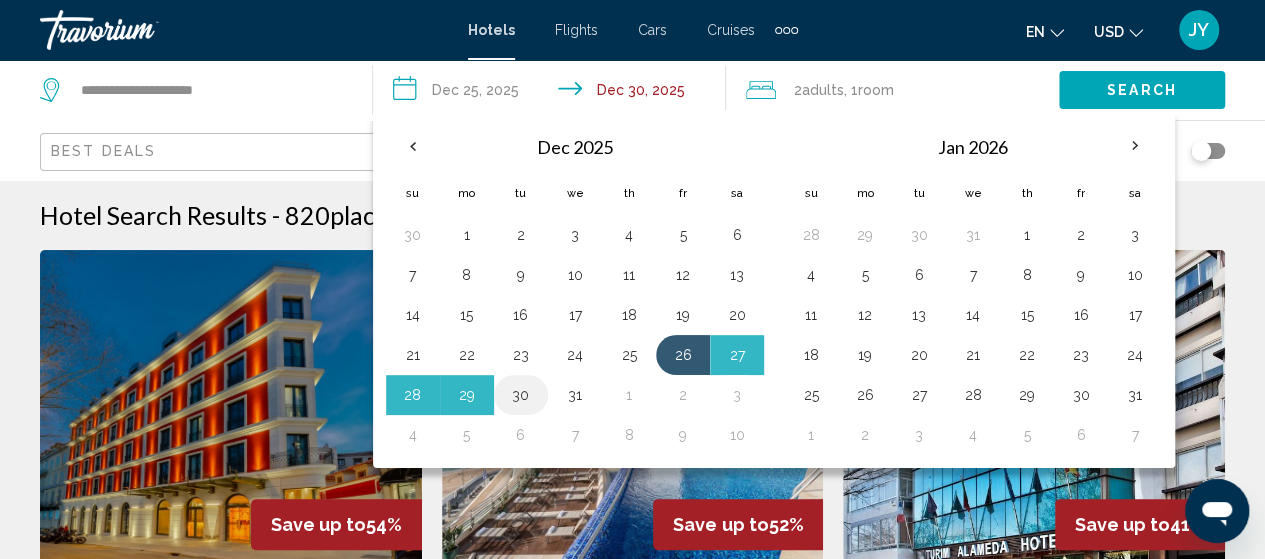 click on "30" at bounding box center [521, 395] 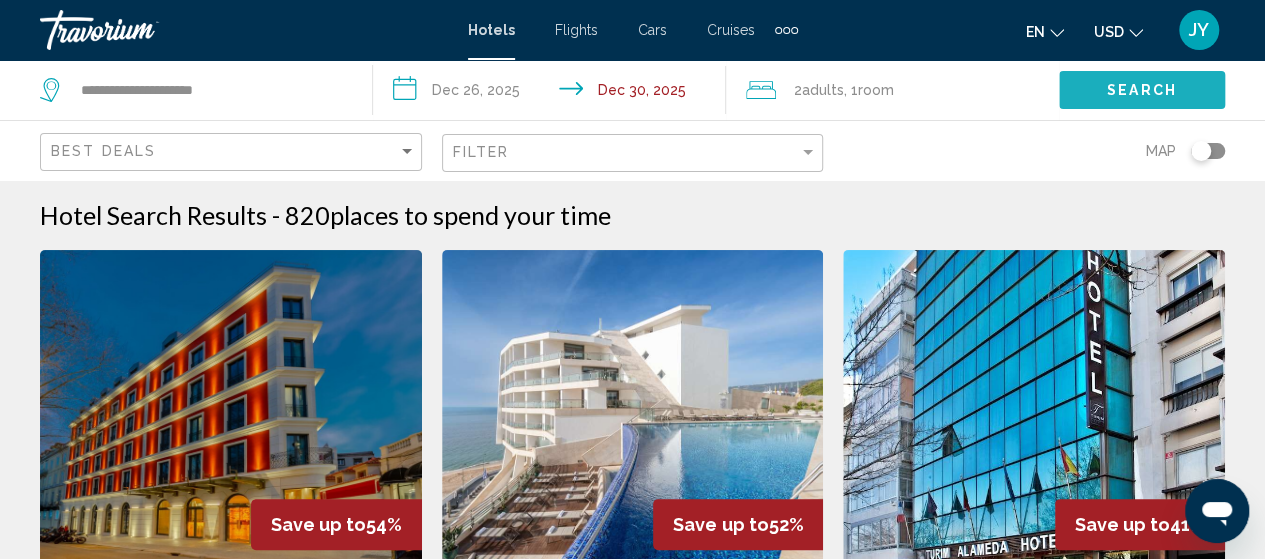 click on "Search" 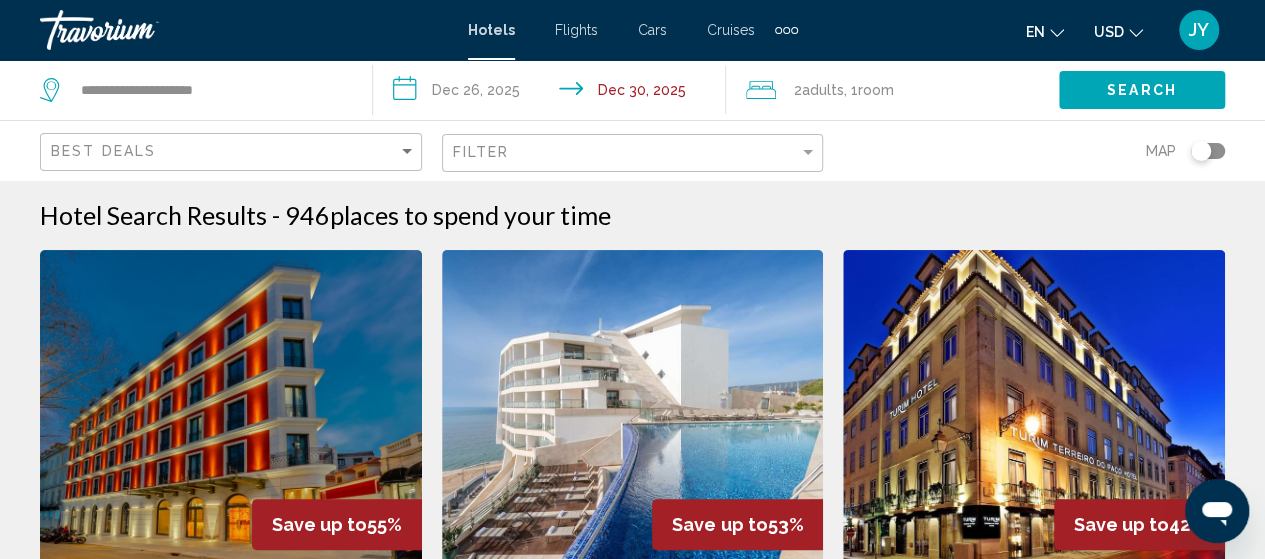 type 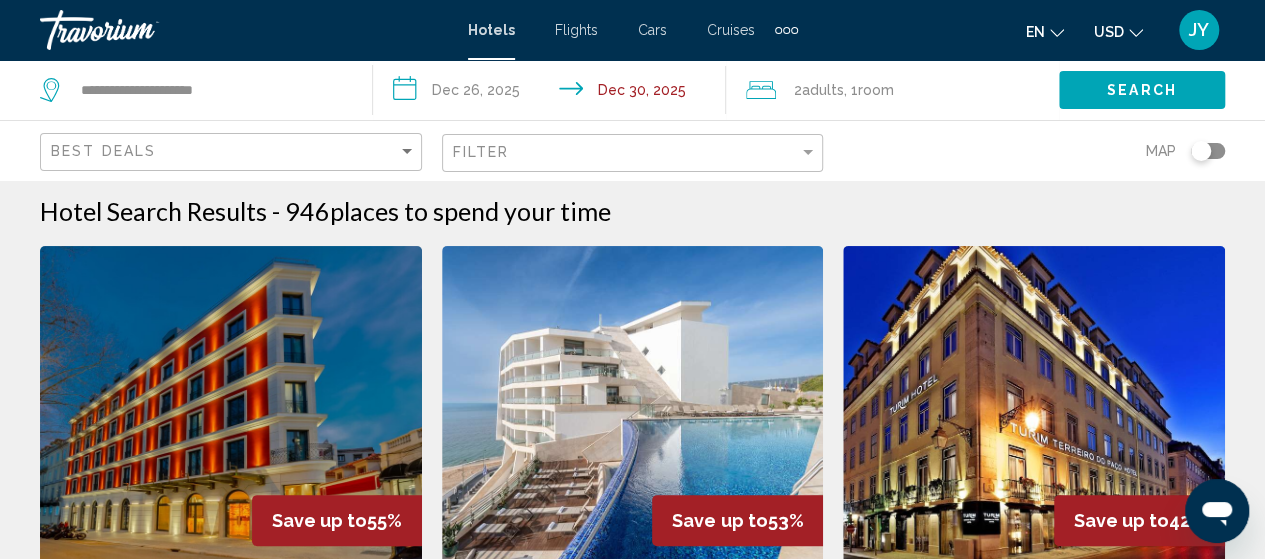 scroll, scrollTop: 0, scrollLeft: 0, axis: both 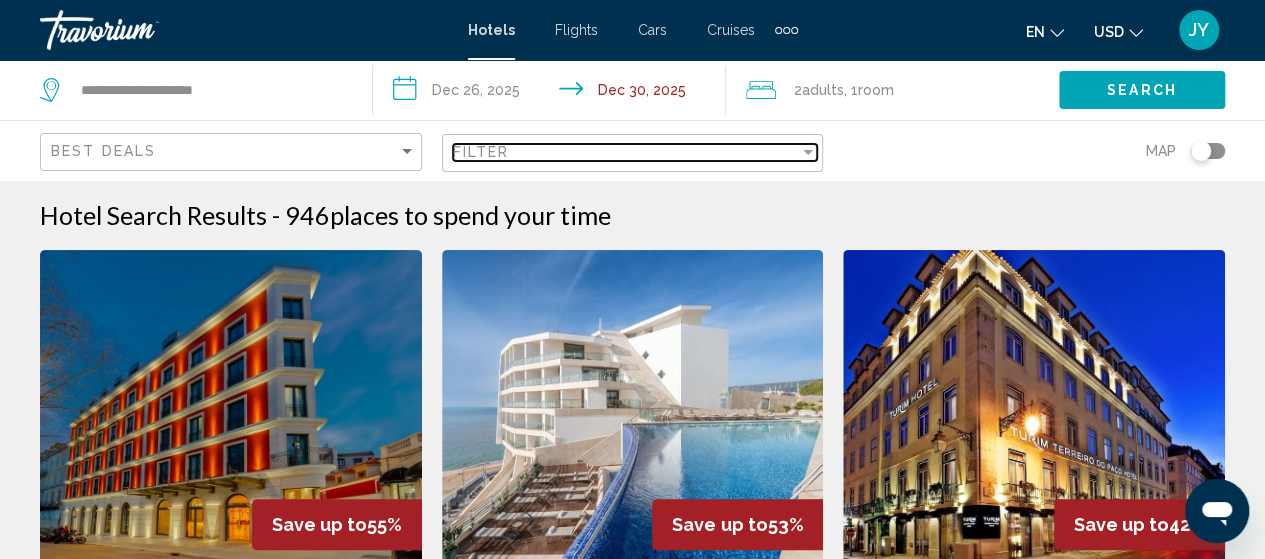 click at bounding box center (808, 152) 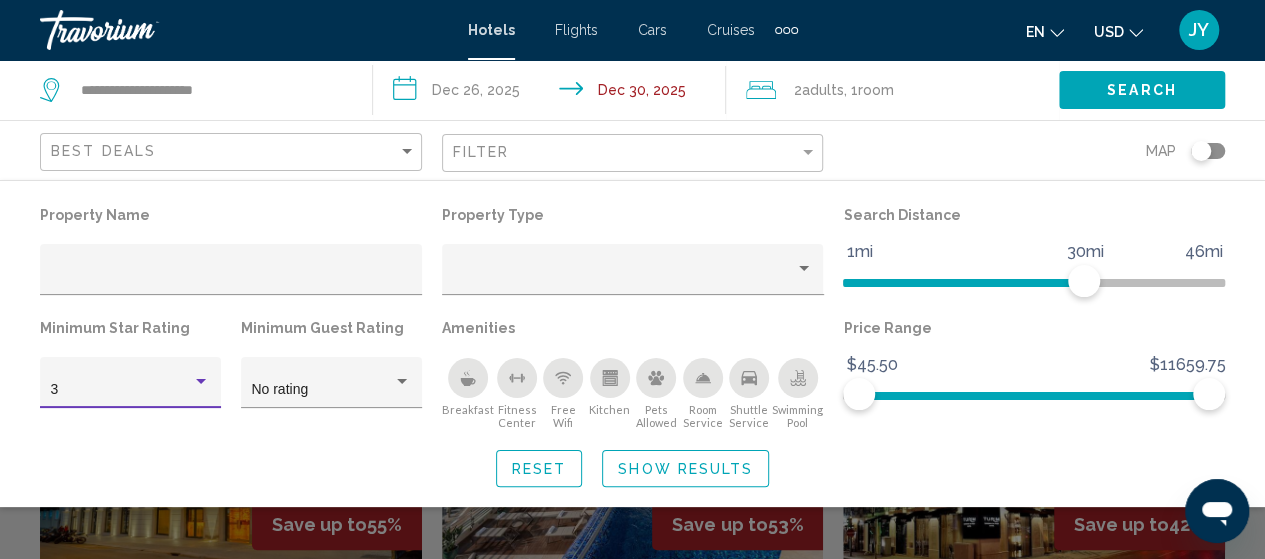 click at bounding box center [201, 382] 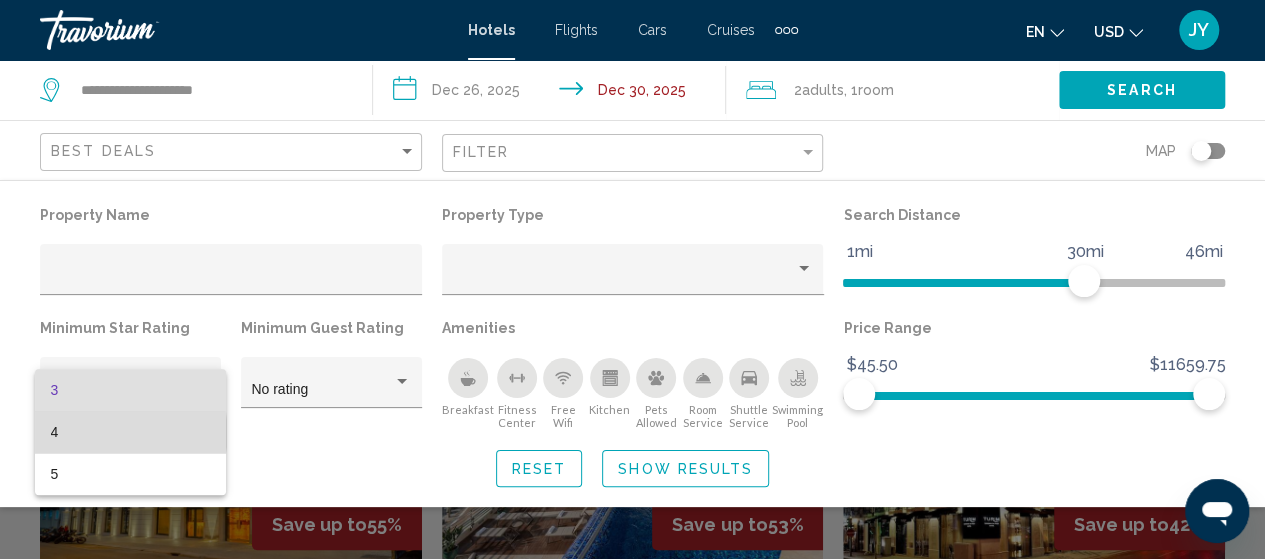 click on "4" at bounding box center (131, 432) 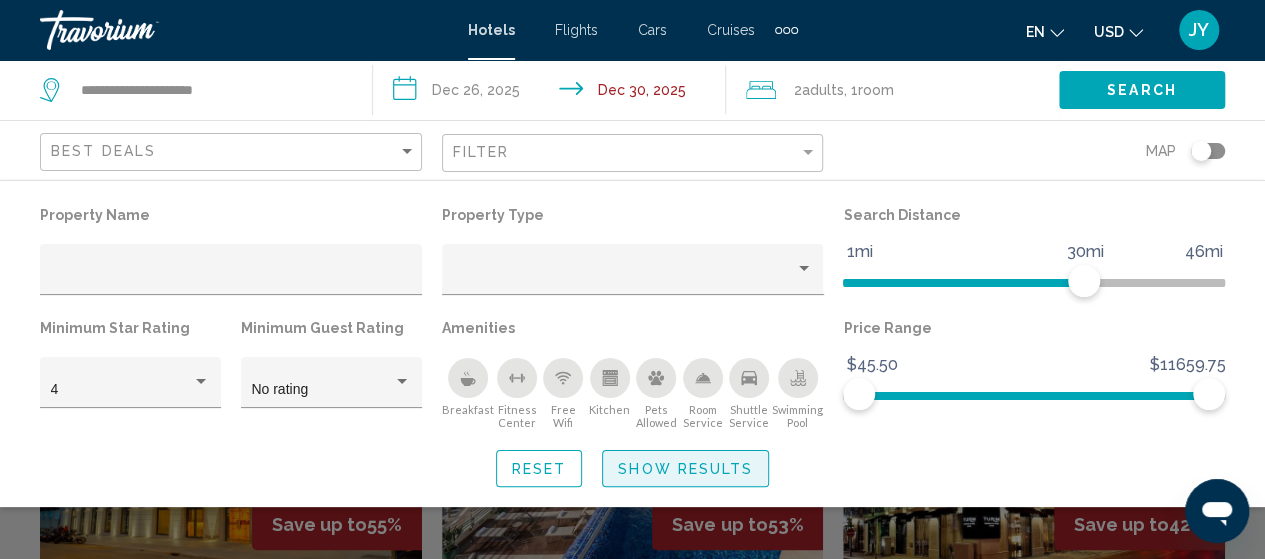 click on "Show Results" 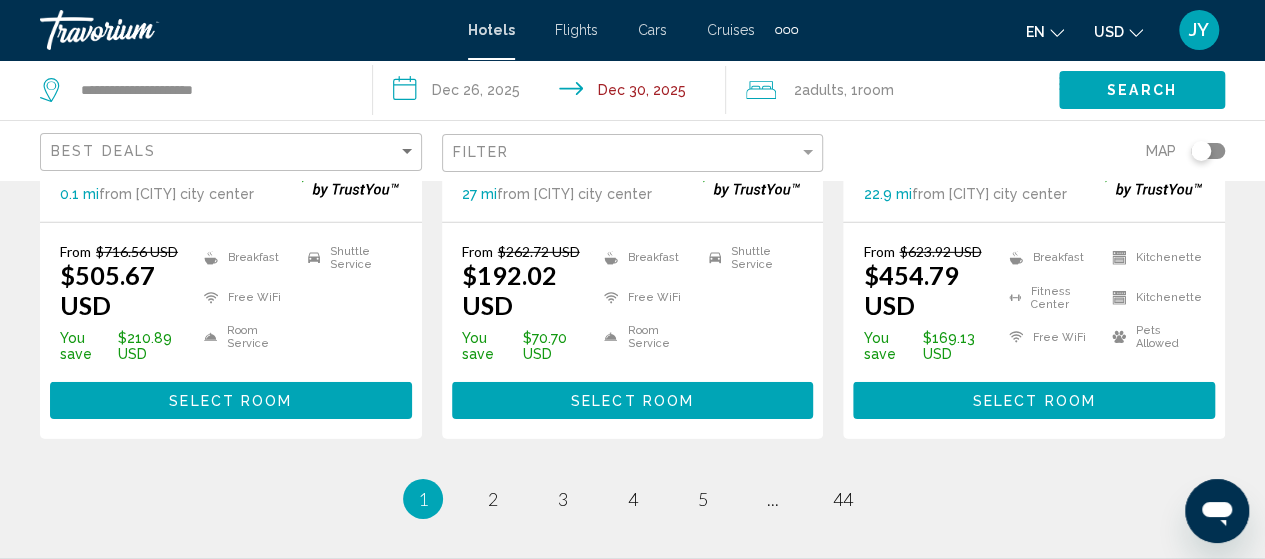 scroll, scrollTop: 3150, scrollLeft: 0, axis: vertical 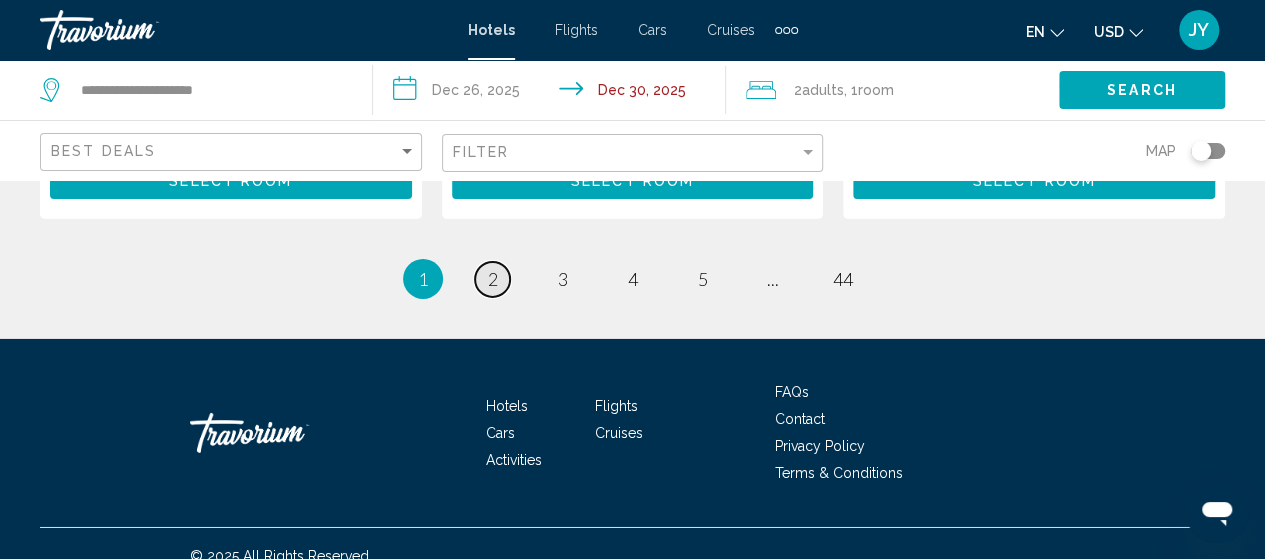 click on "page  2" at bounding box center [492, 279] 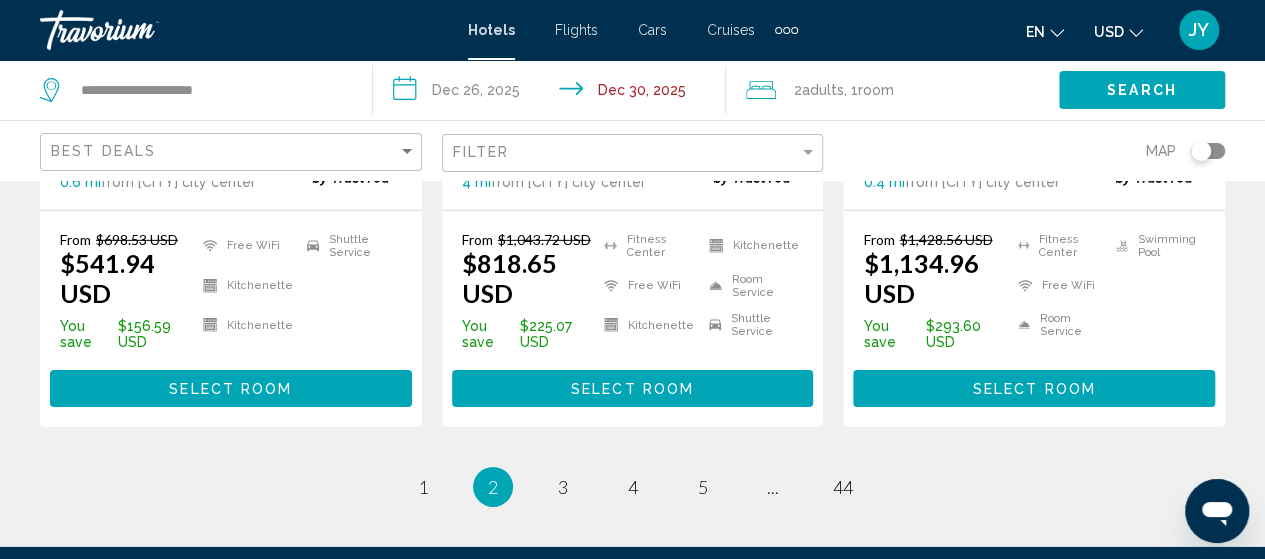 scroll, scrollTop: 3040, scrollLeft: 0, axis: vertical 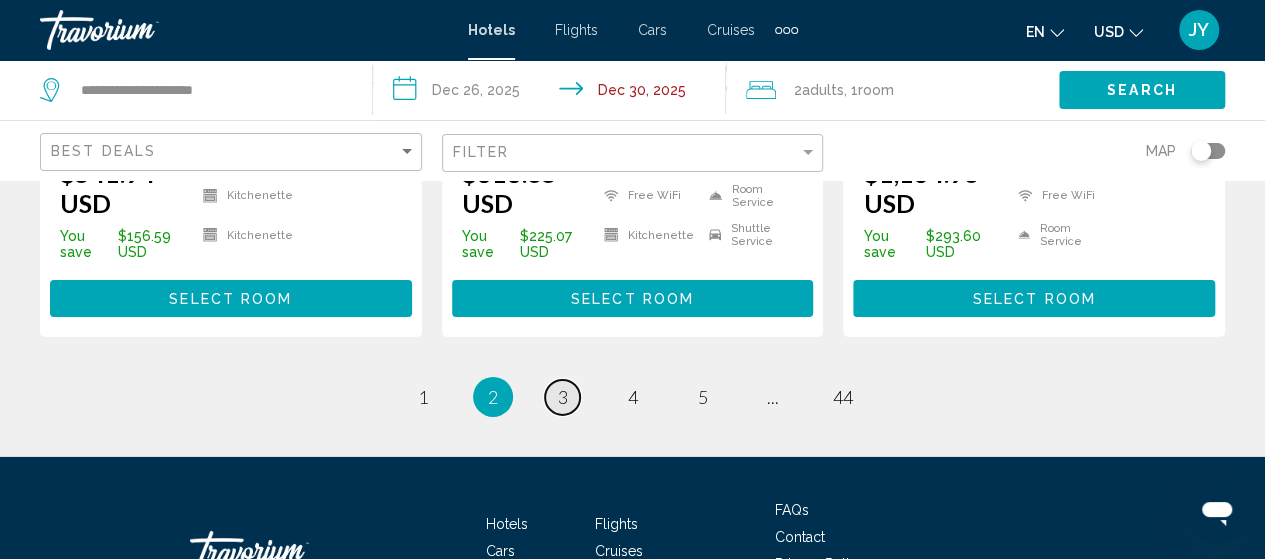 click on "3" at bounding box center [563, 397] 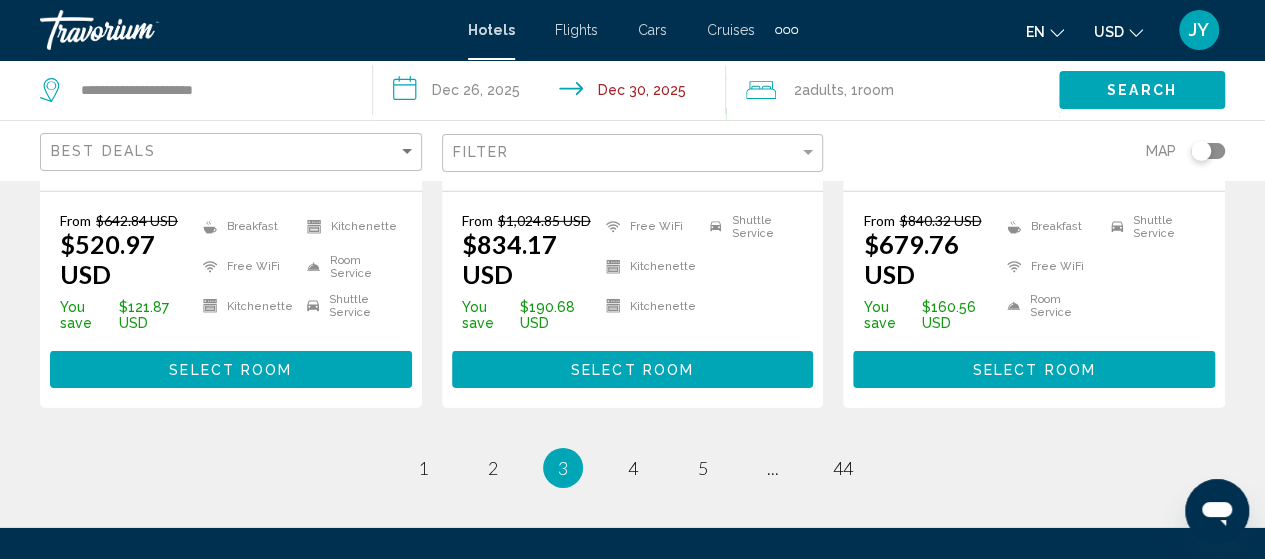 scroll, scrollTop: 3120, scrollLeft: 0, axis: vertical 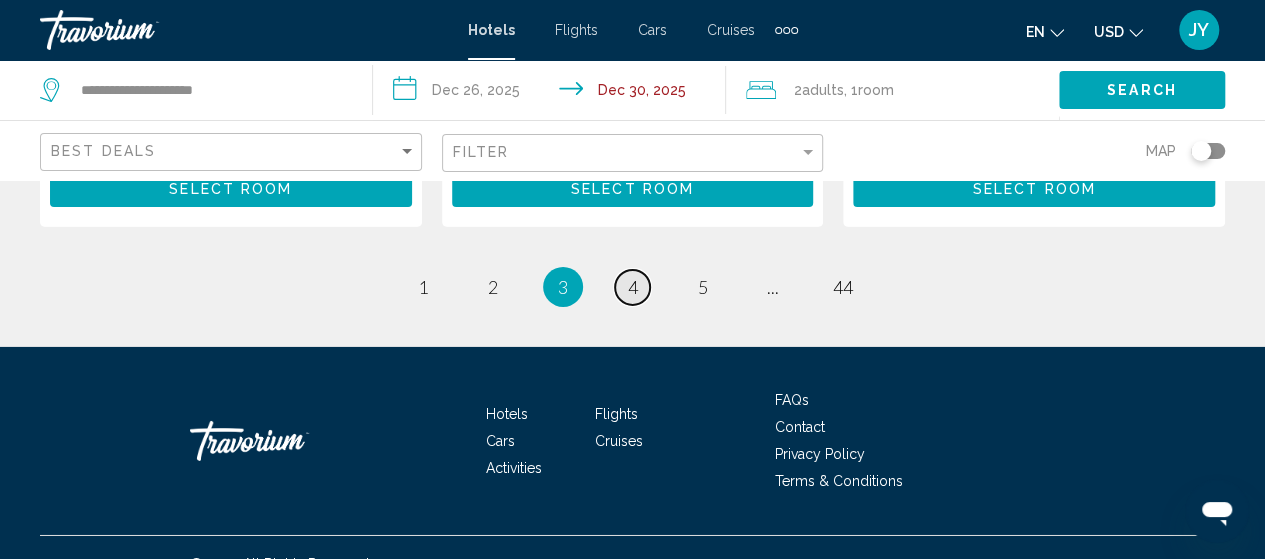 click on "4" at bounding box center (633, 287) 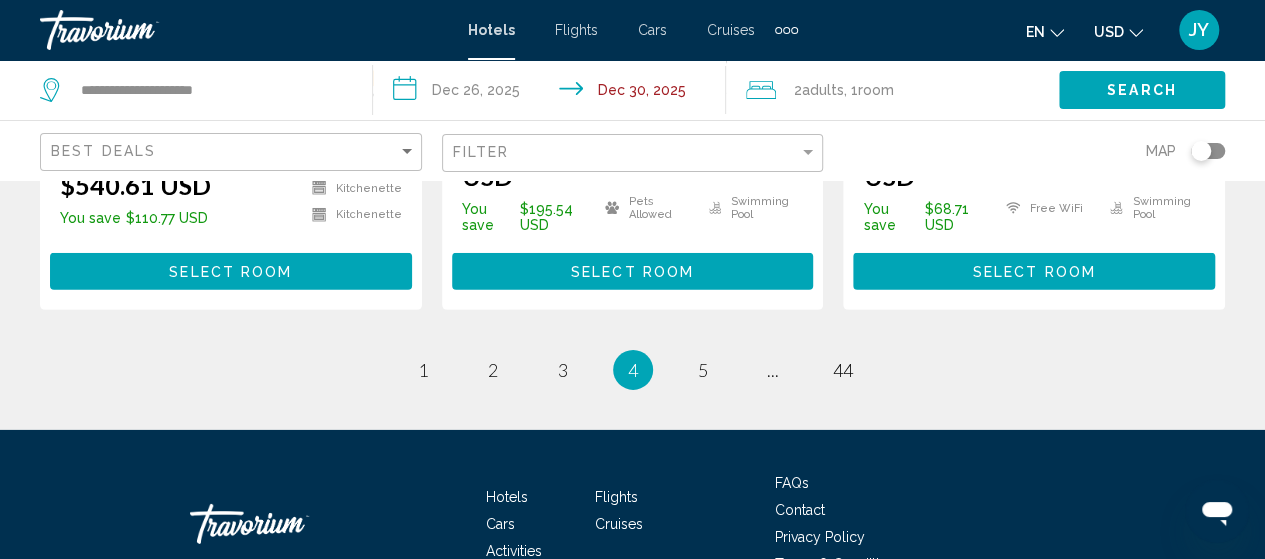 scroll, scrollTop: 3076, scrollLeft: 0, axis: vertical 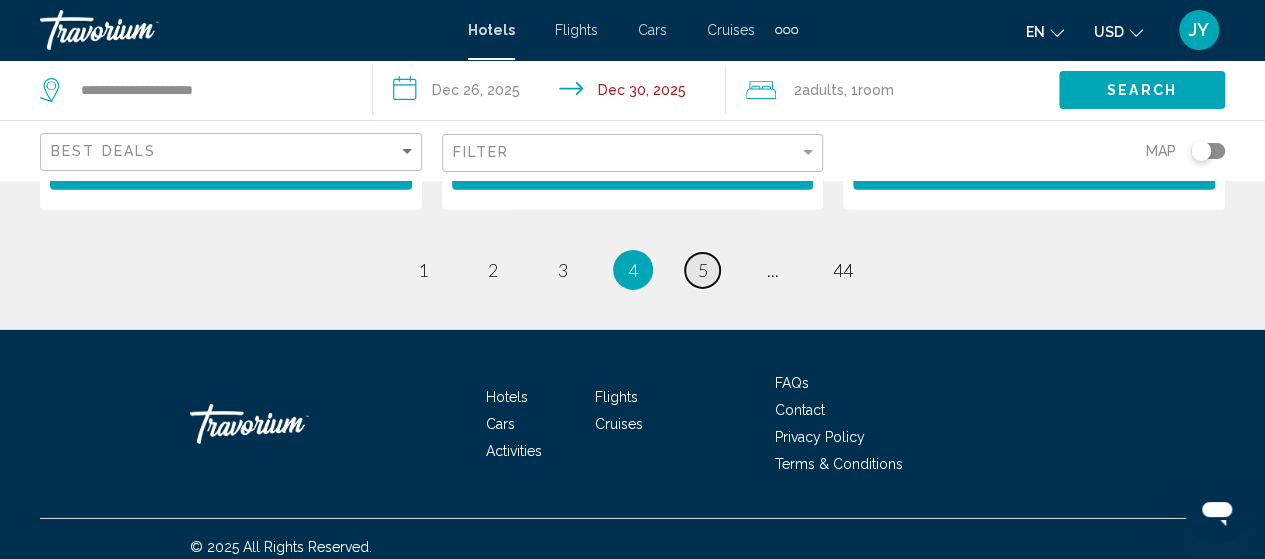 click on "page  5" at bounding box center [702, 270] 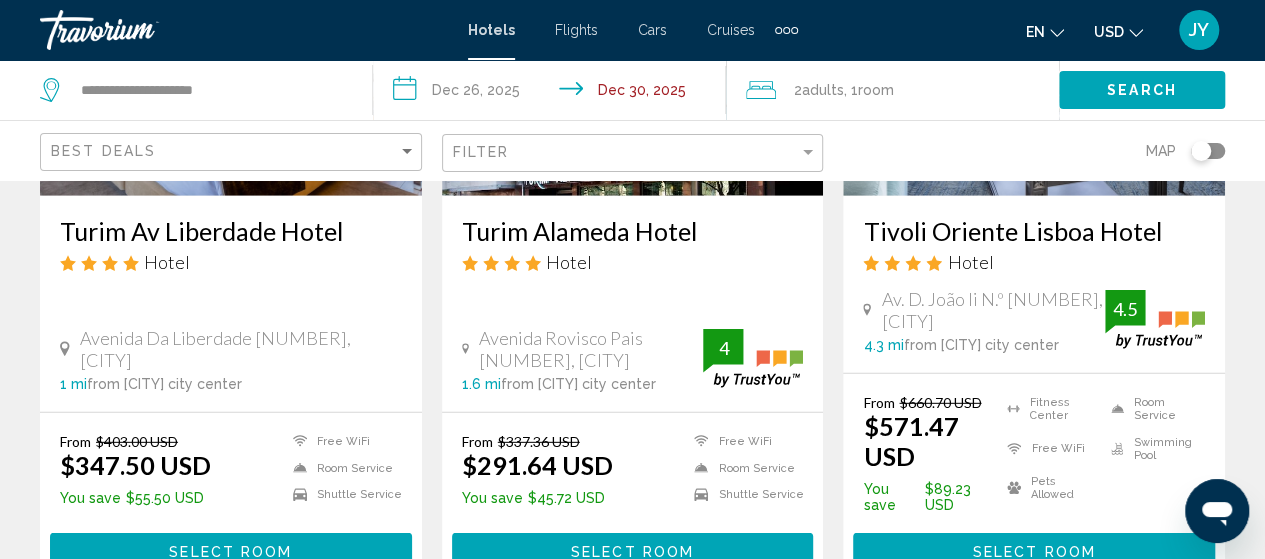 scroll, scrollTop: 2800, scrollLeft: 0, axis: vertical 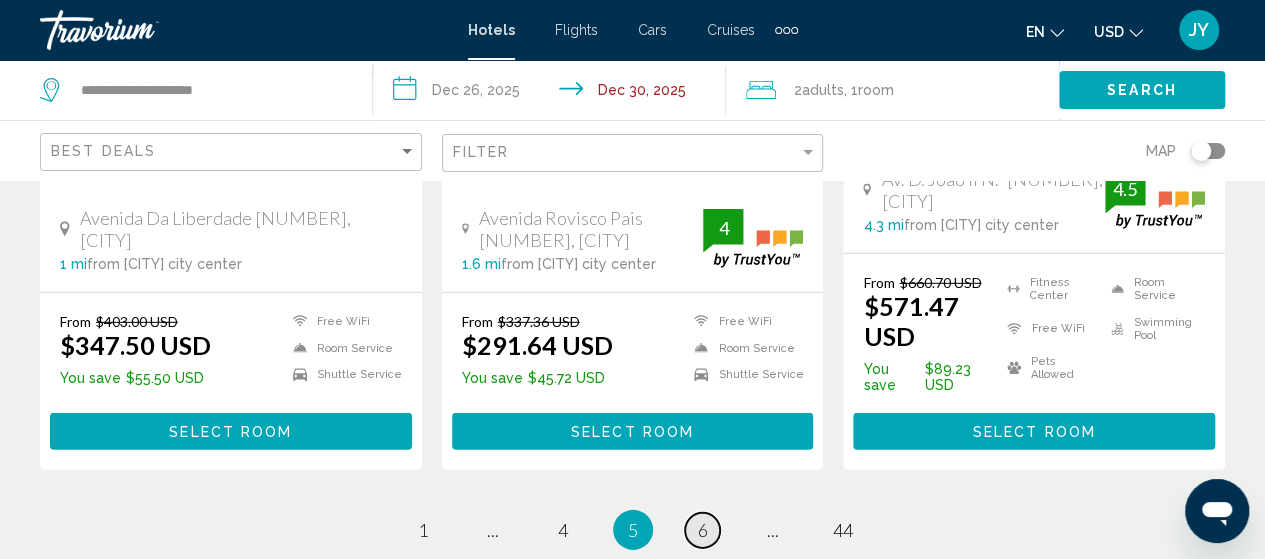click on "6" at bounding box center [703, 530] 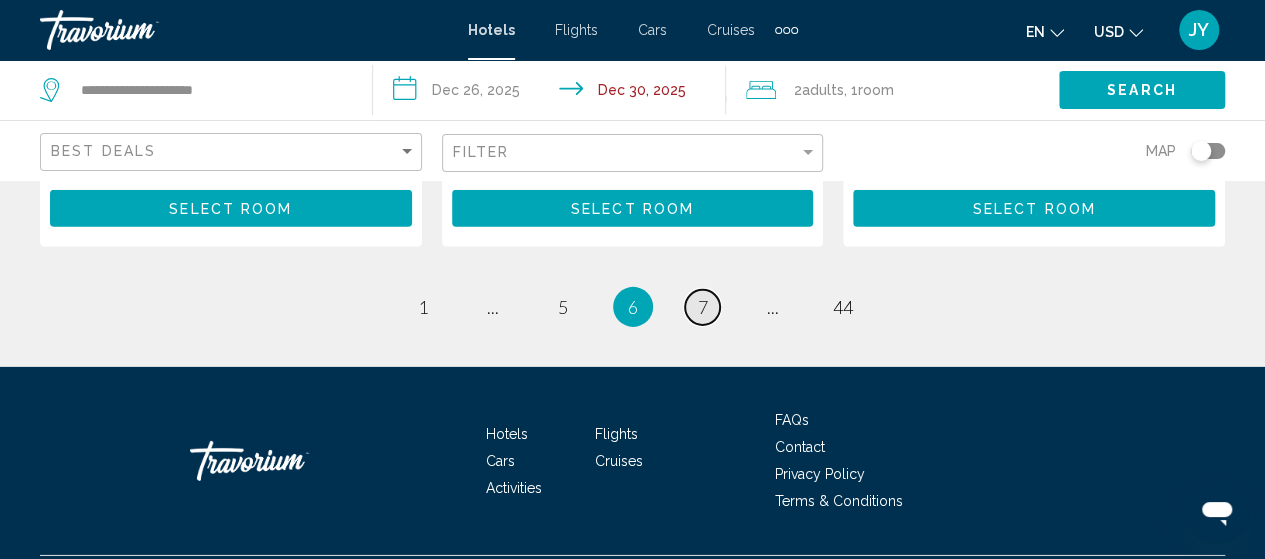 scroll, scrollTop: 2995, scrollLeft: 0, axis: vertical 